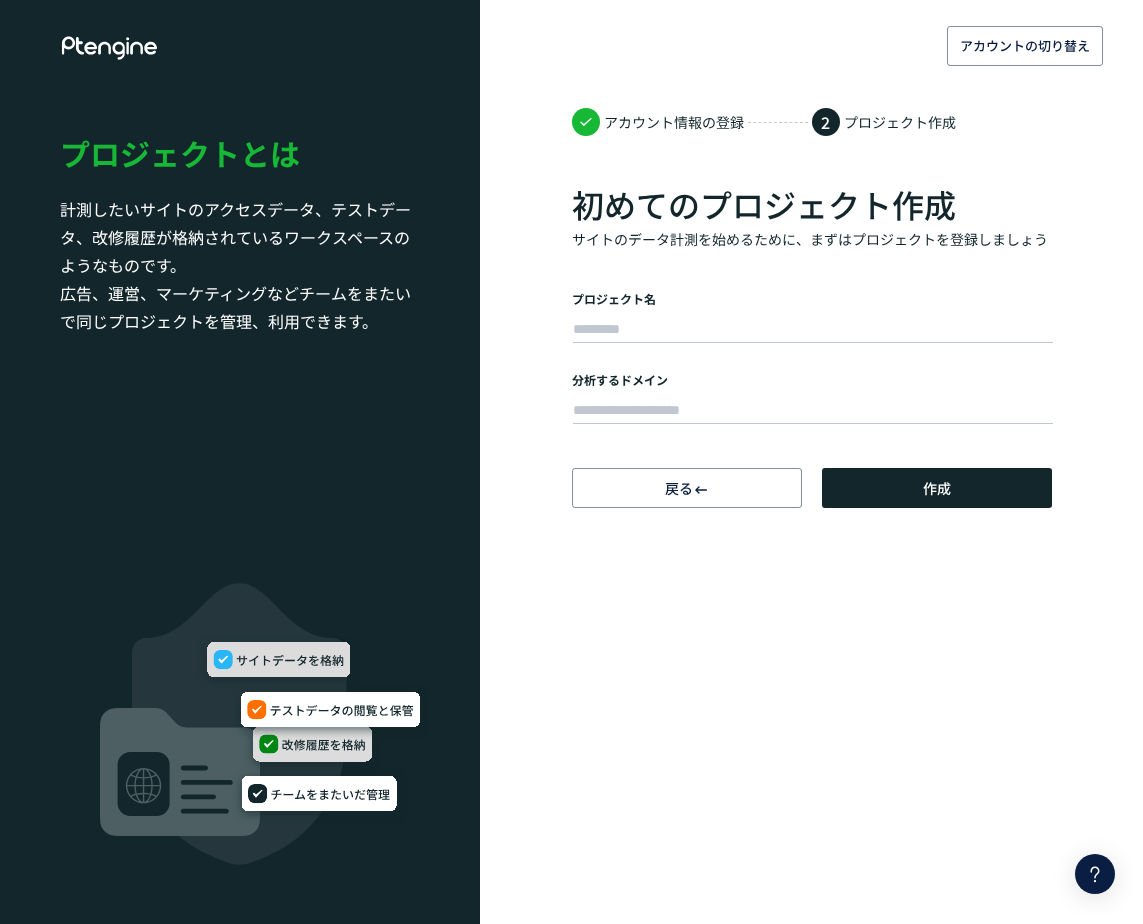 scroll, scrollTop: 0, scrollLeft: 0, axis: both 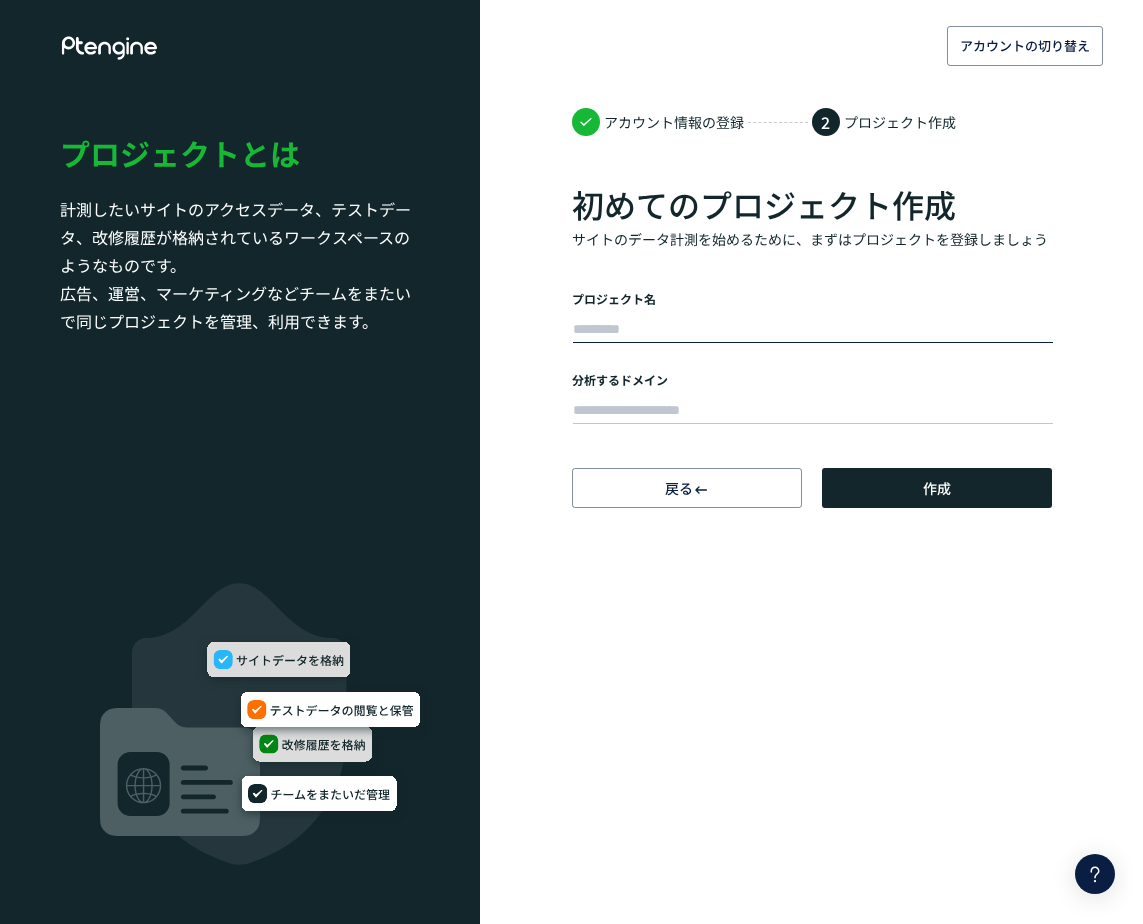 click at bounding box center (813, 330) 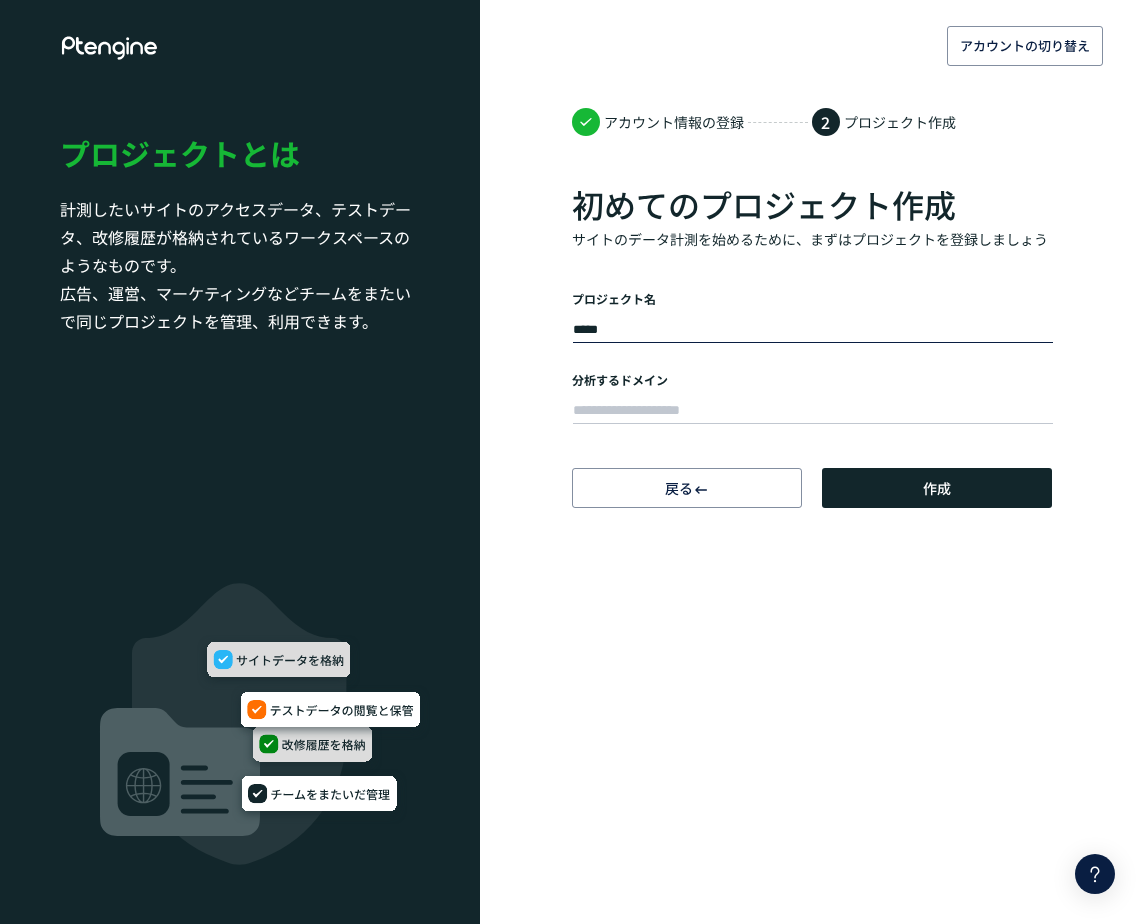 type on "*****" 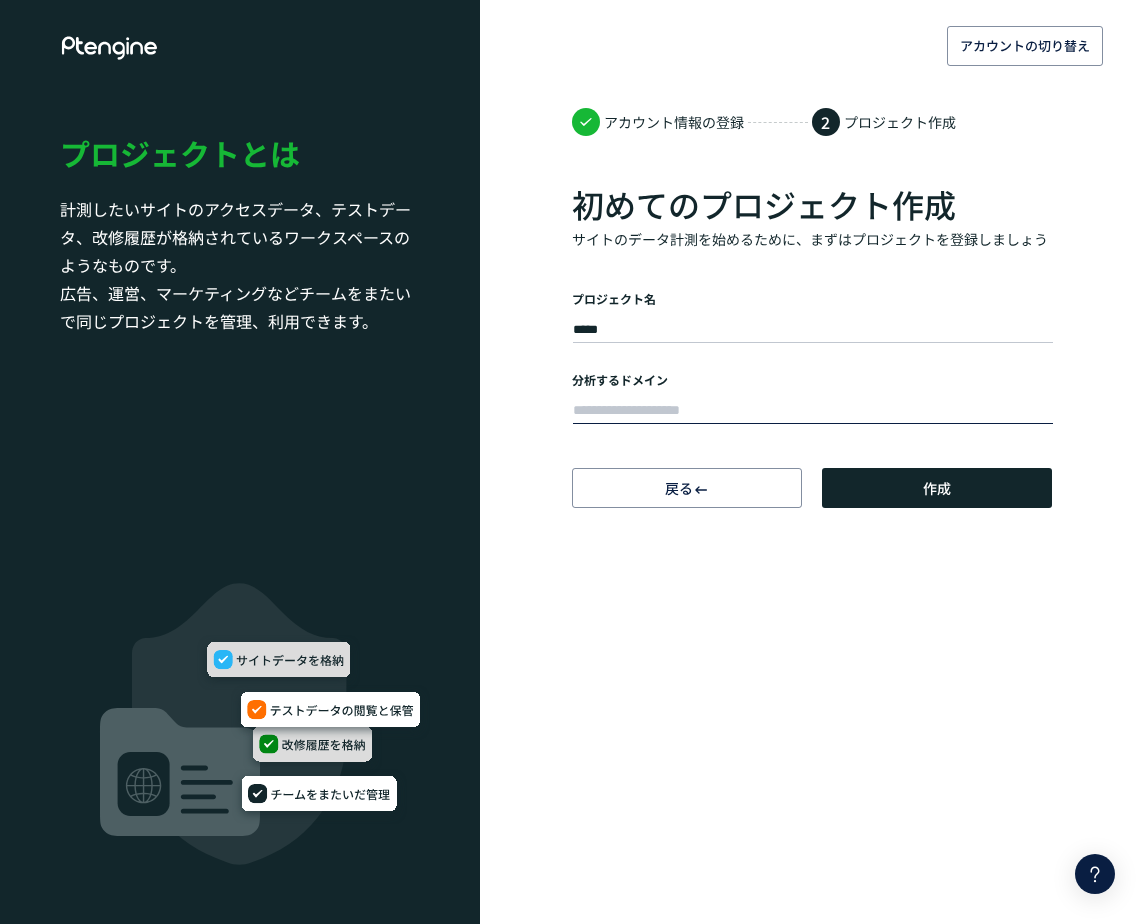 click at bounding box center (813, 411) 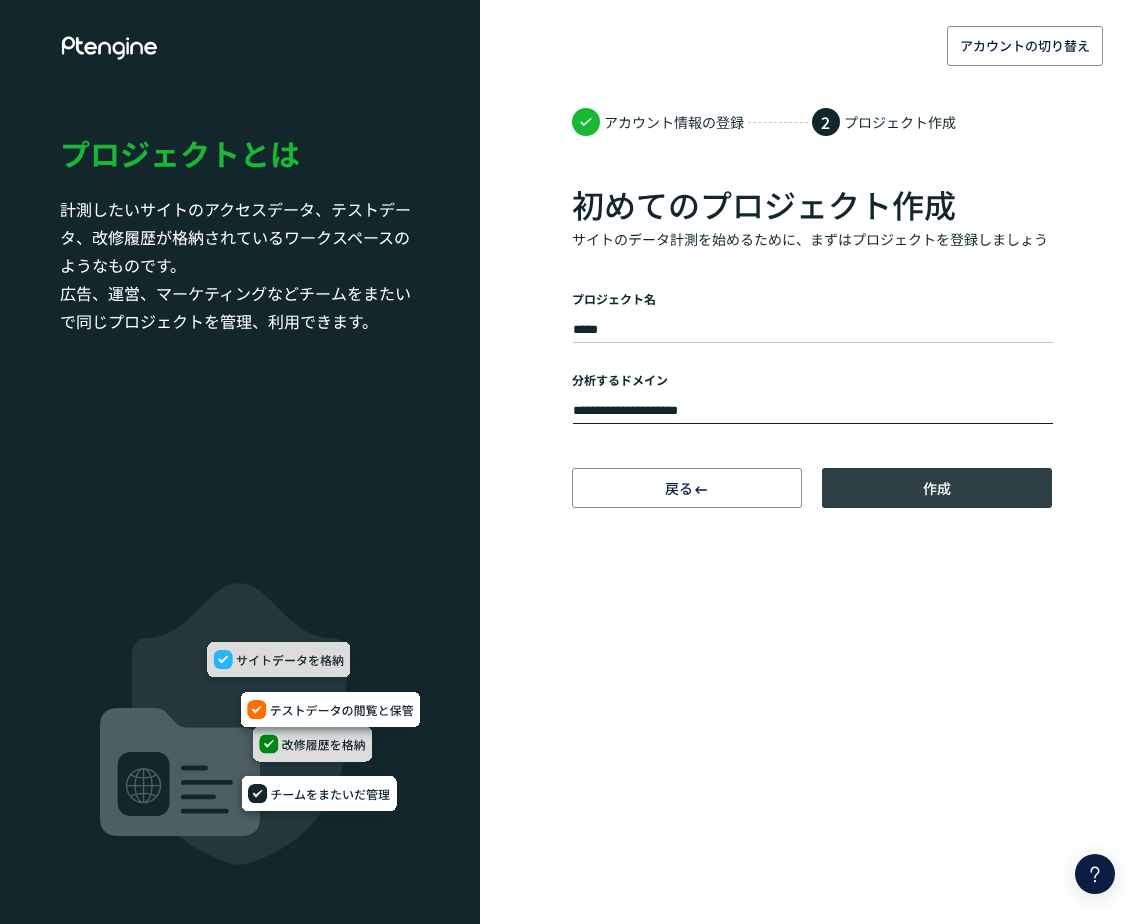 type on "**********" 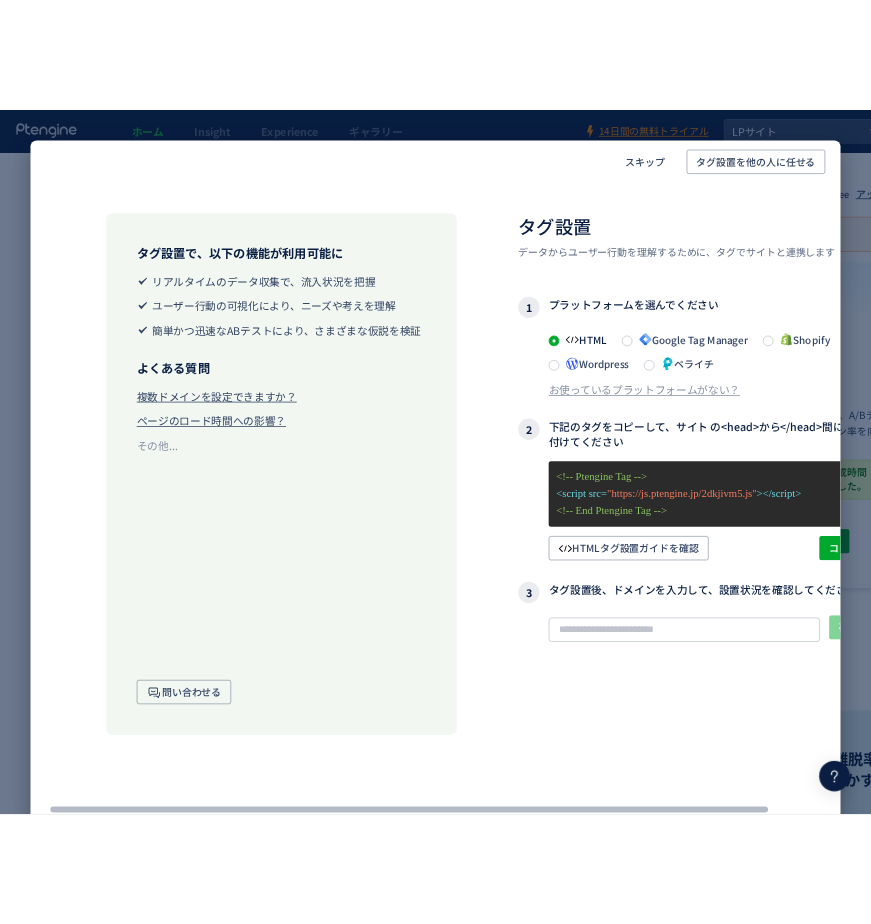 scroll, scrollTop: 0, scrollLeft: 137, axis: horizontal 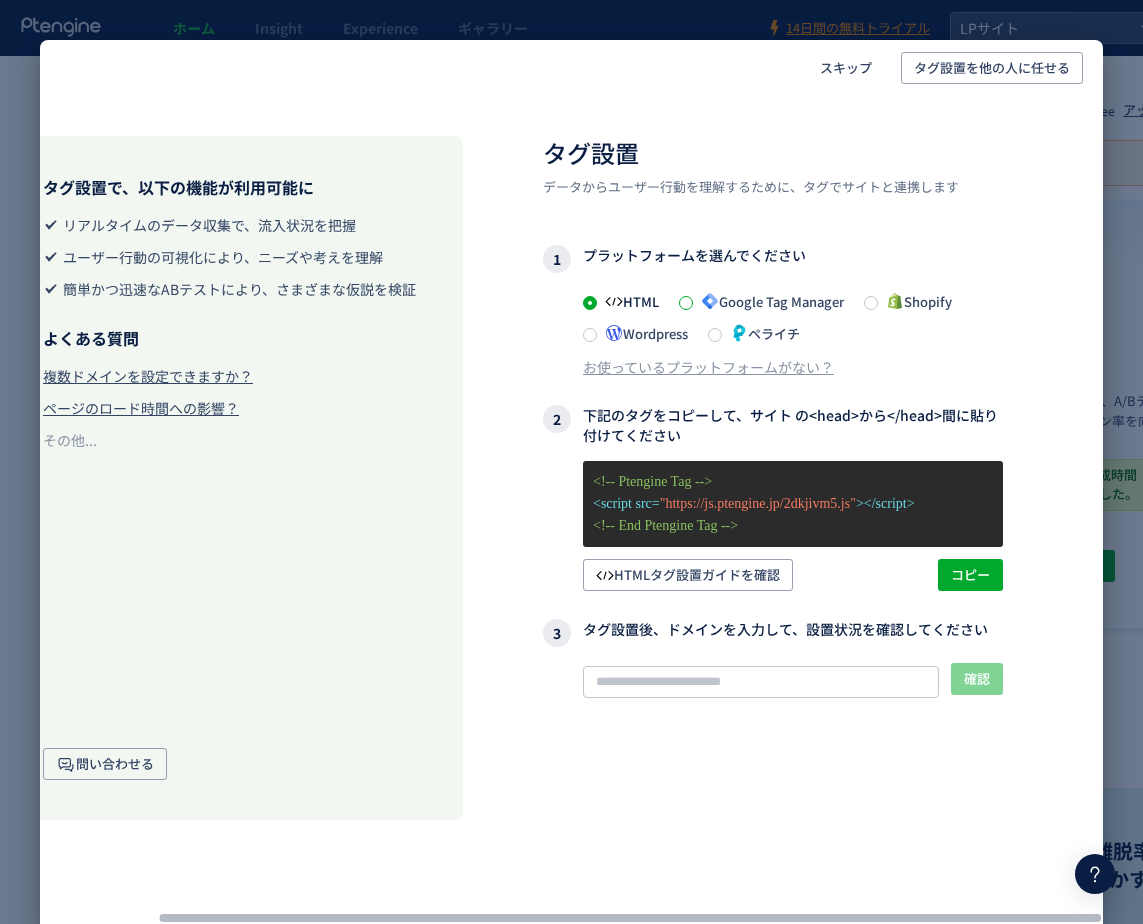 click at bounding box center (686, 303) 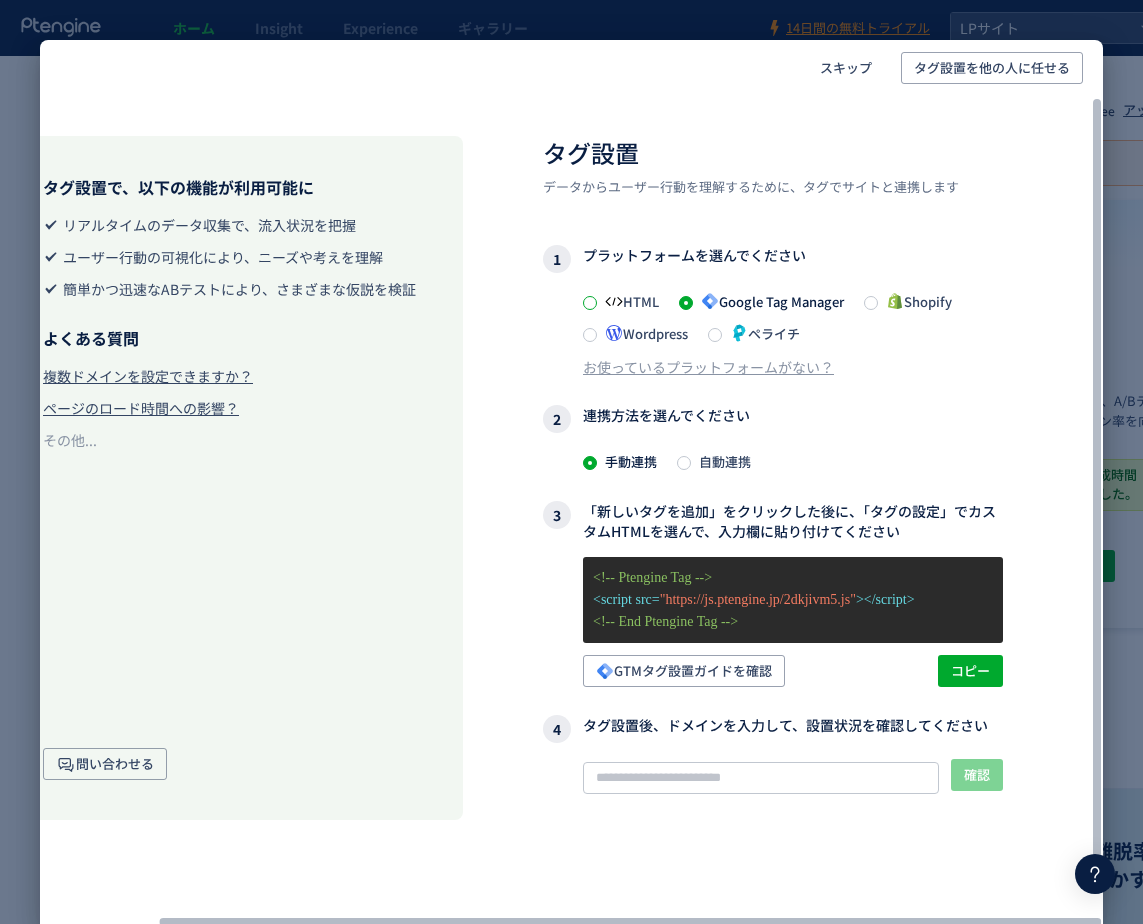 click at bounding box center (590, 303) 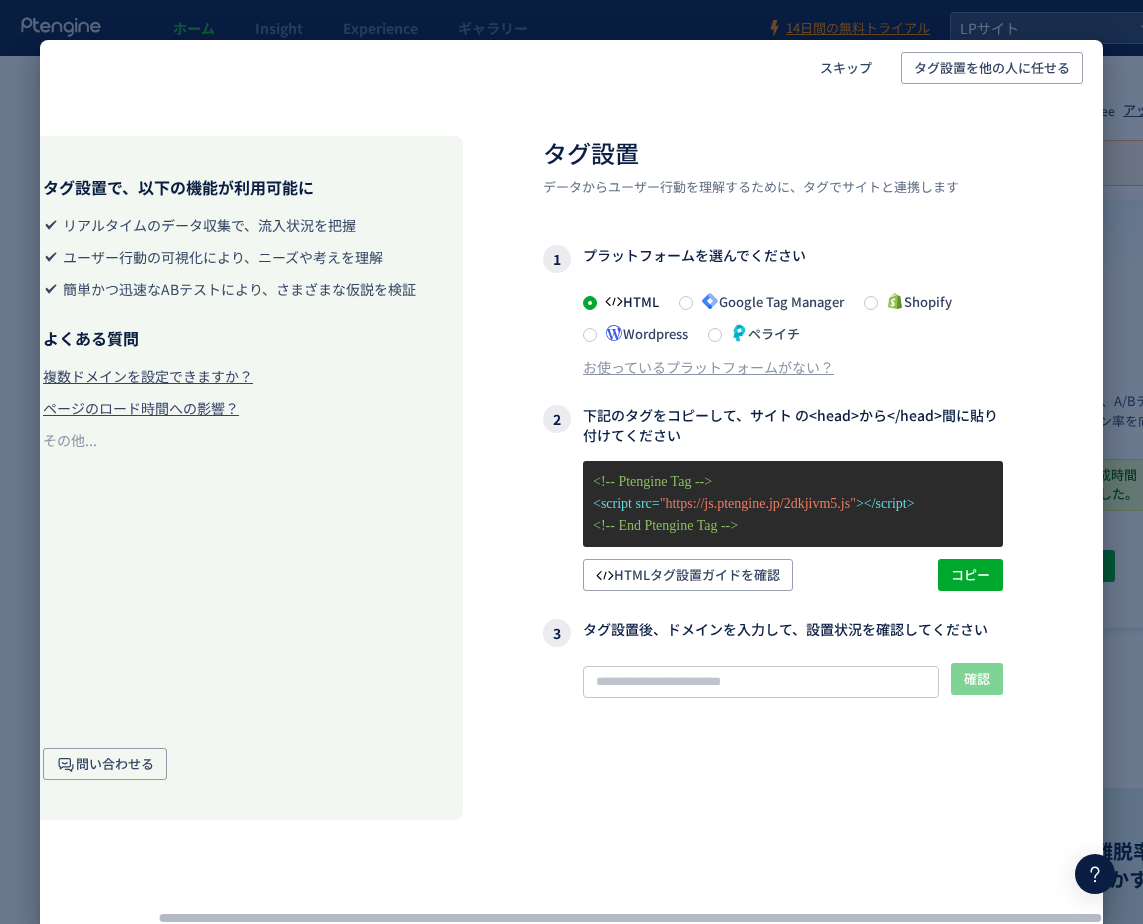 click on "<!-- Ptengine Tag -->" at bounding box center [793, 482] 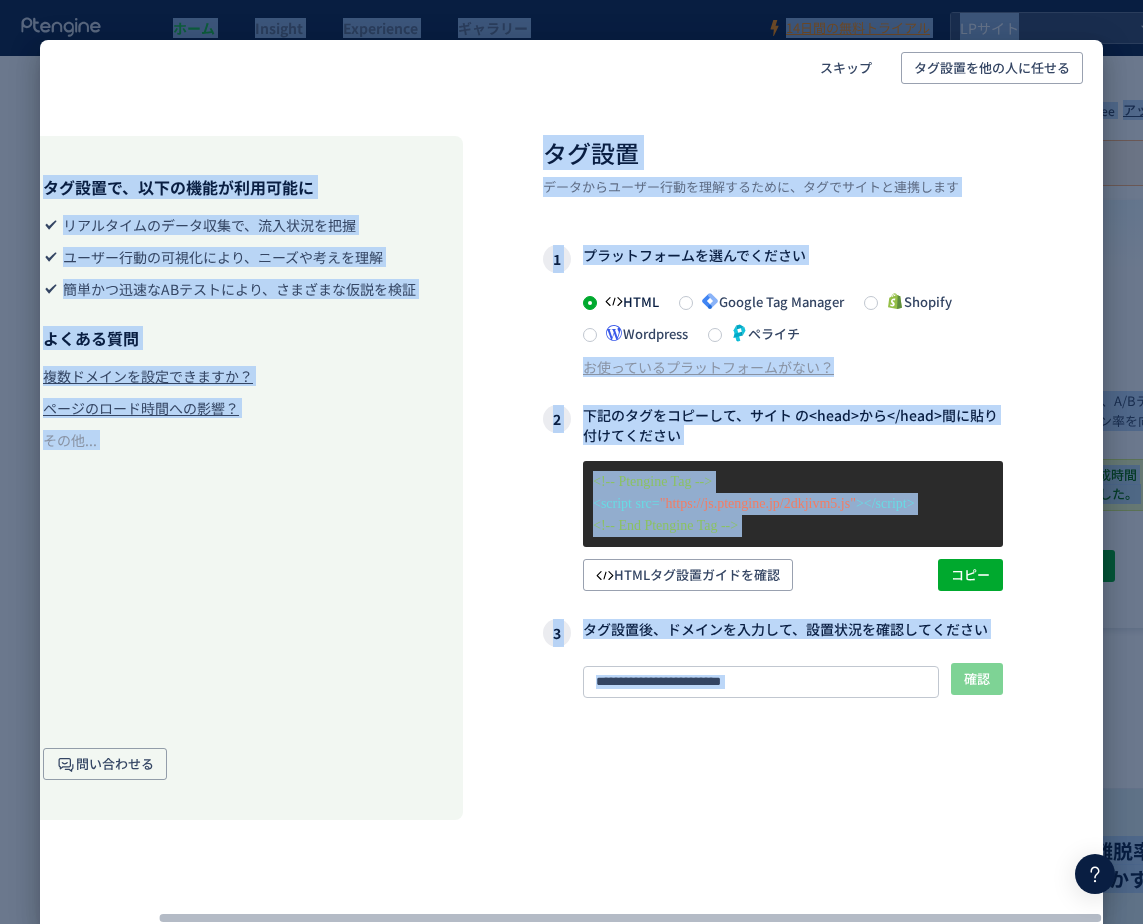 click on ""https://js.ptengine.jp/2dkjivm5.js"" at bounding box center (758, 503) 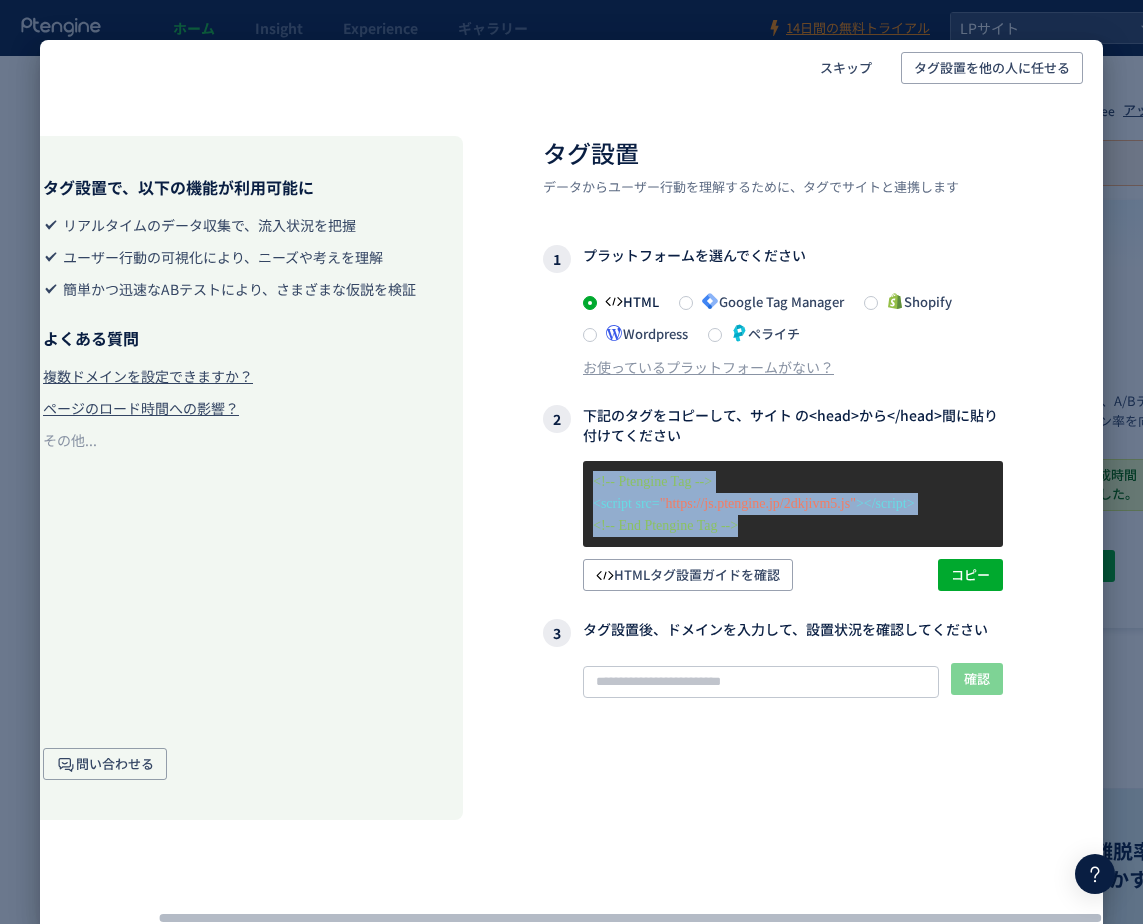 drag, startPoint x: 789, startPoint y: 530, endPoint x: 580, endPoint y: 466, distance: 218.5795 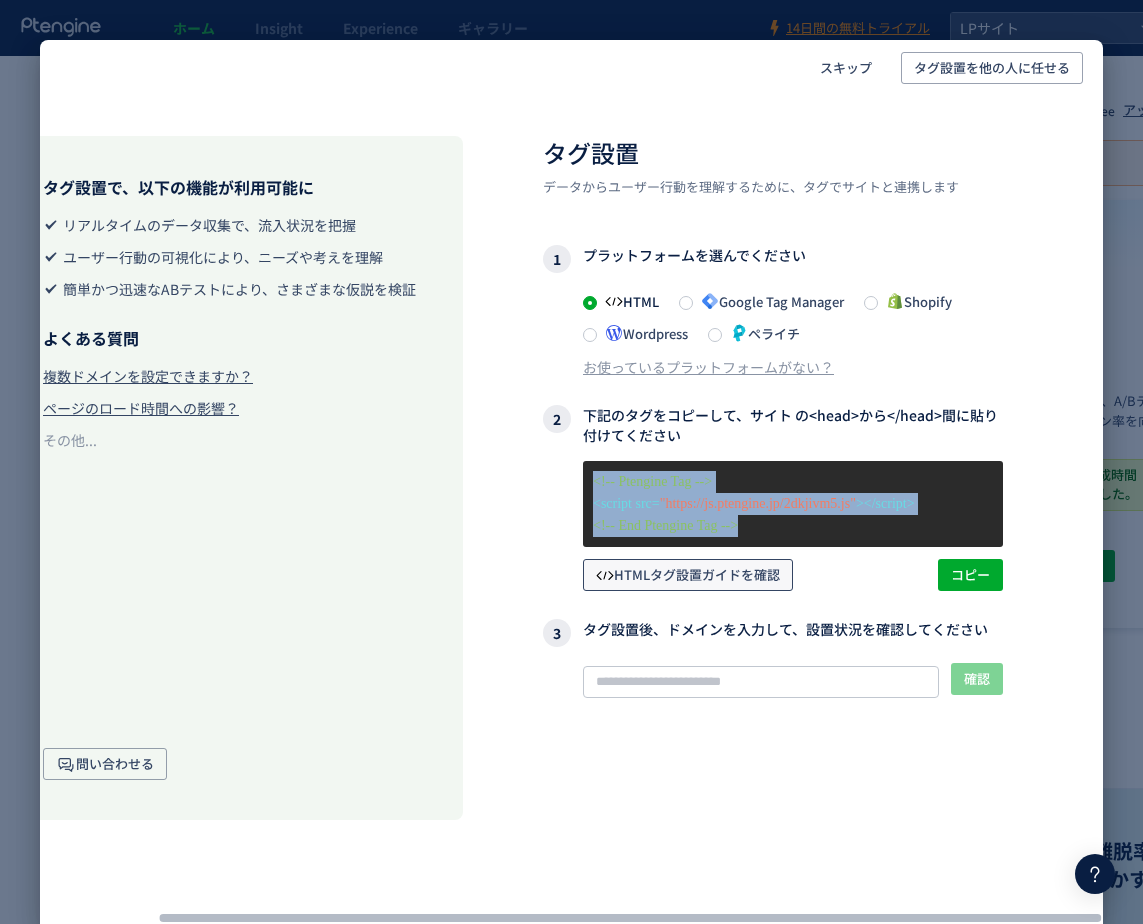 click on "HTMLタグ設置ガイドを確認" at bounding box center (688, 575) 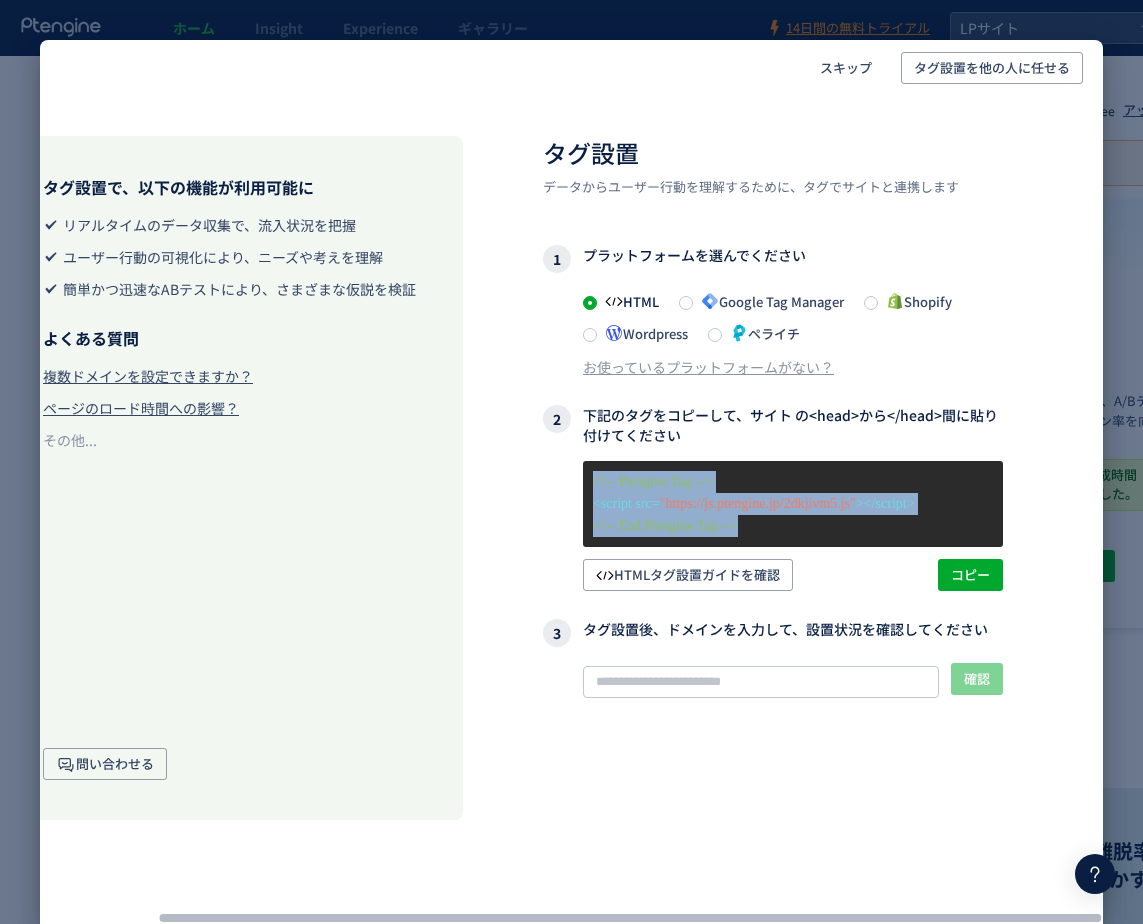 click on "<!-- End Ptengine Tag -->" at bounding box center (793, 526) 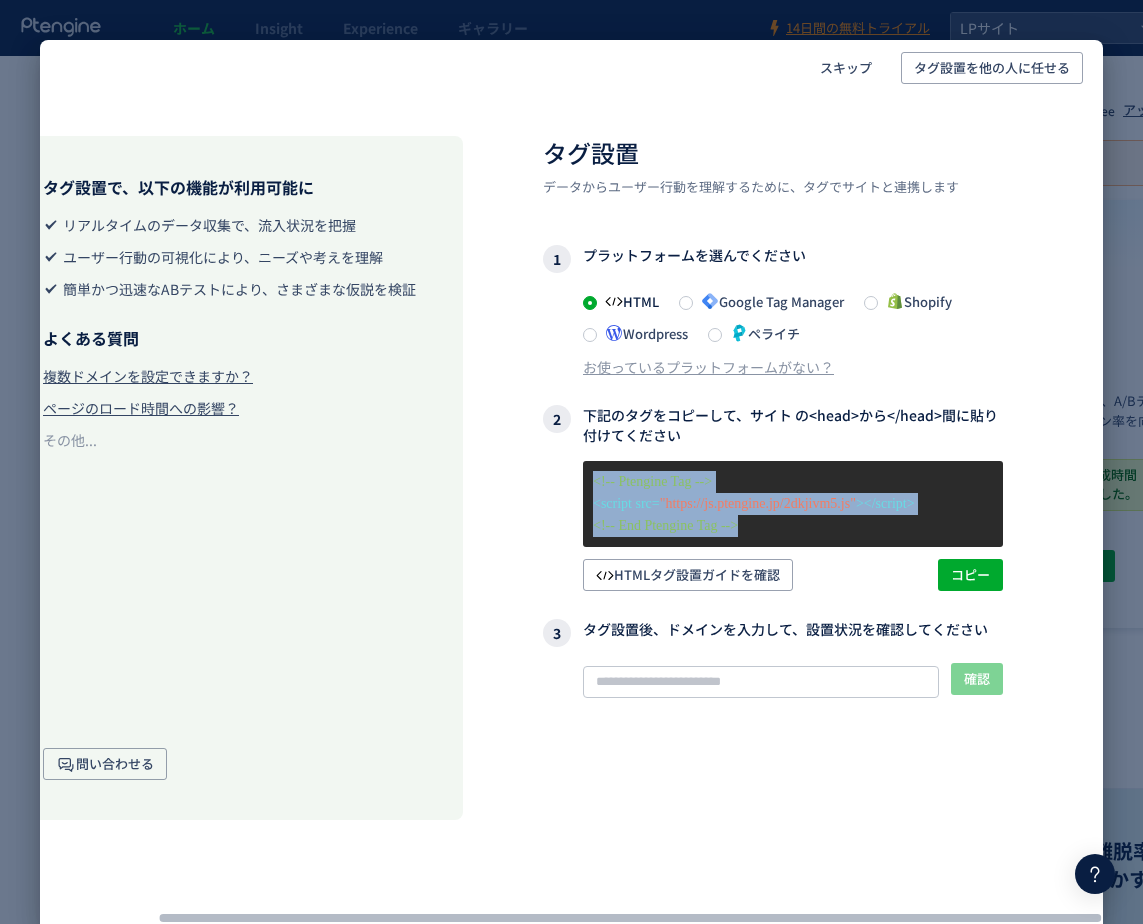 drag, startPoint x: 591, startPoint y: 480, endPoint x: 803, endPoint y: 532, distance: 218.28423 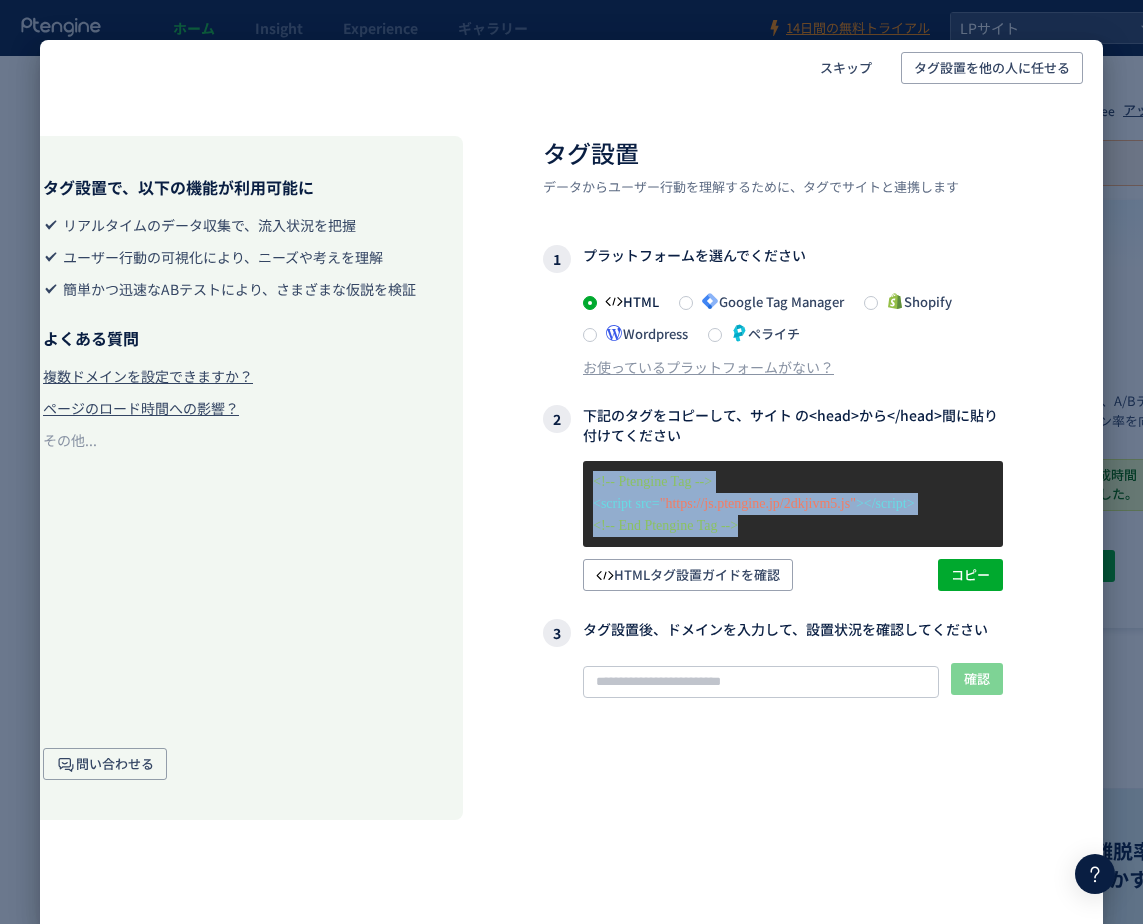 copy on "<!-- Ptengine Tag -->  <script src= "https://js.ptengine.jp/2dkjivm5.js" ></script>  <!-- End Ptengine Tag -->" 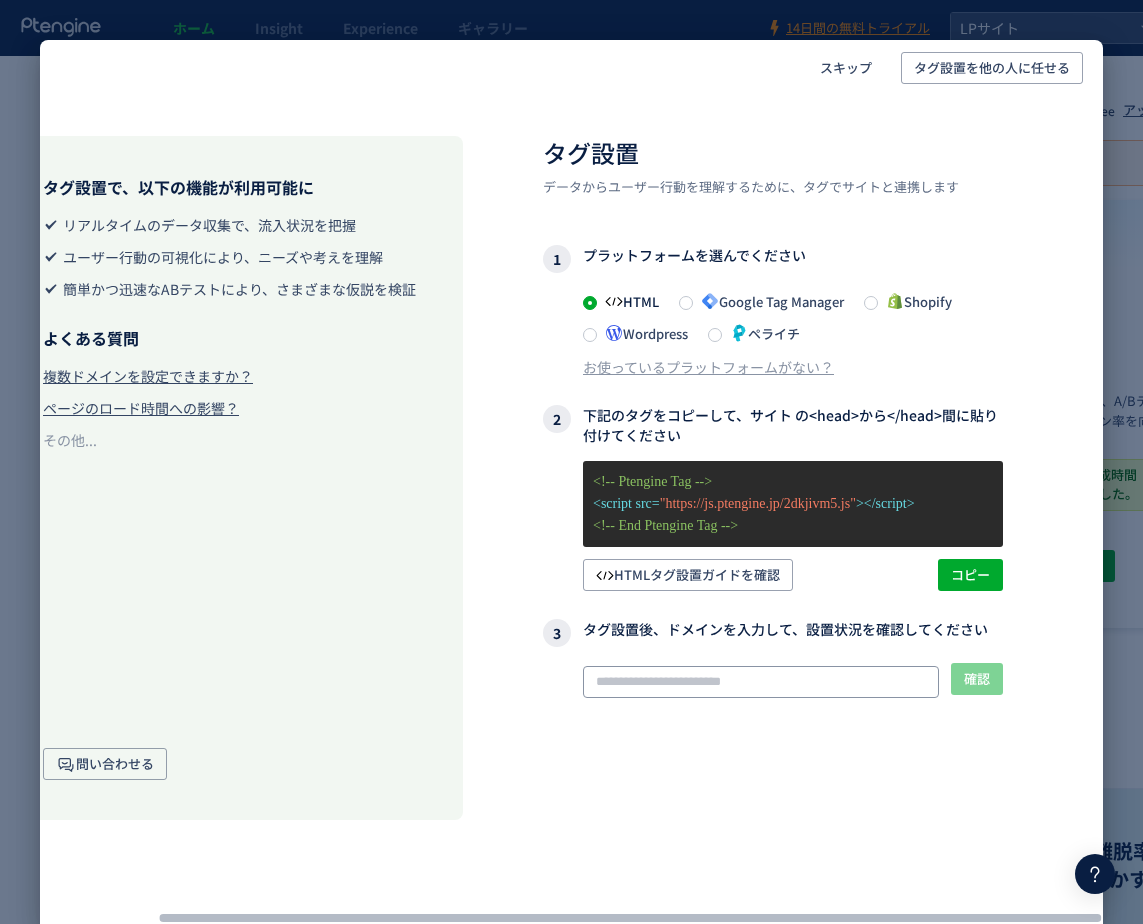 click 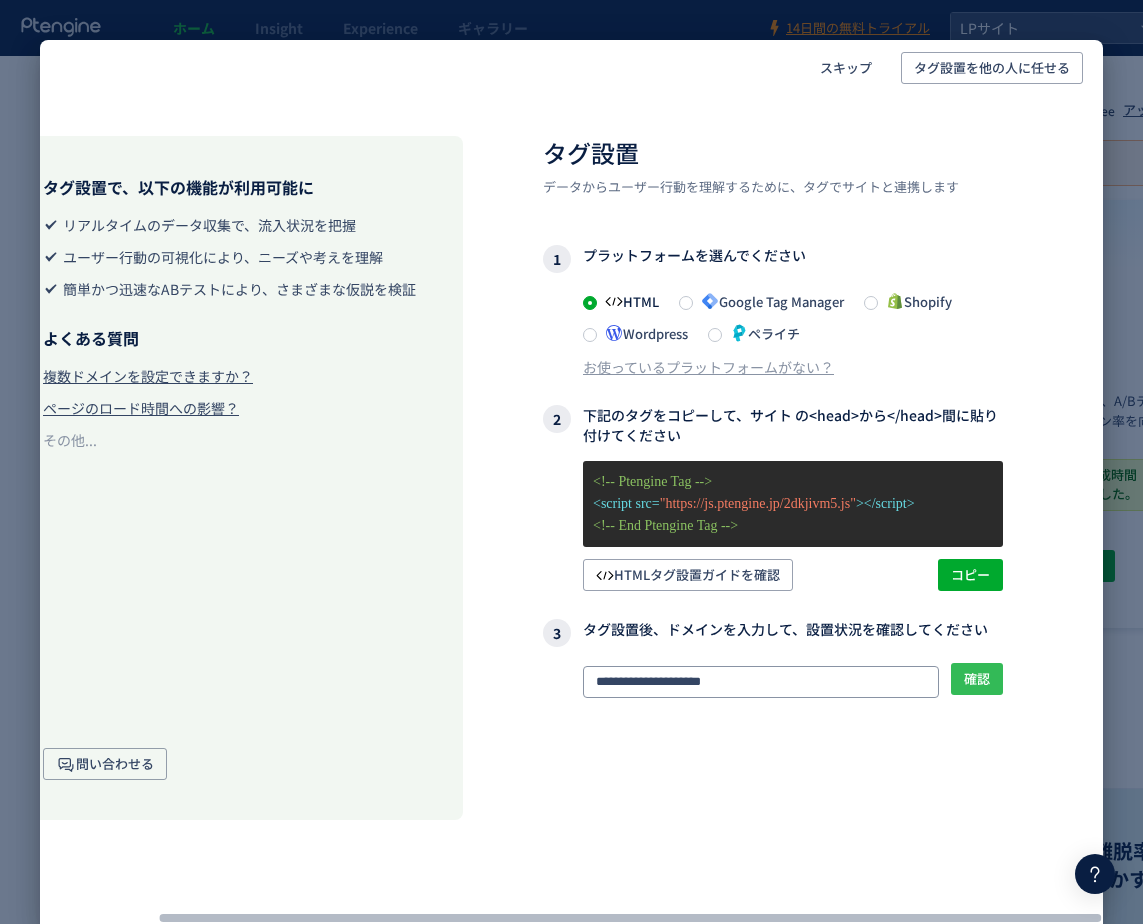 type on "**********" 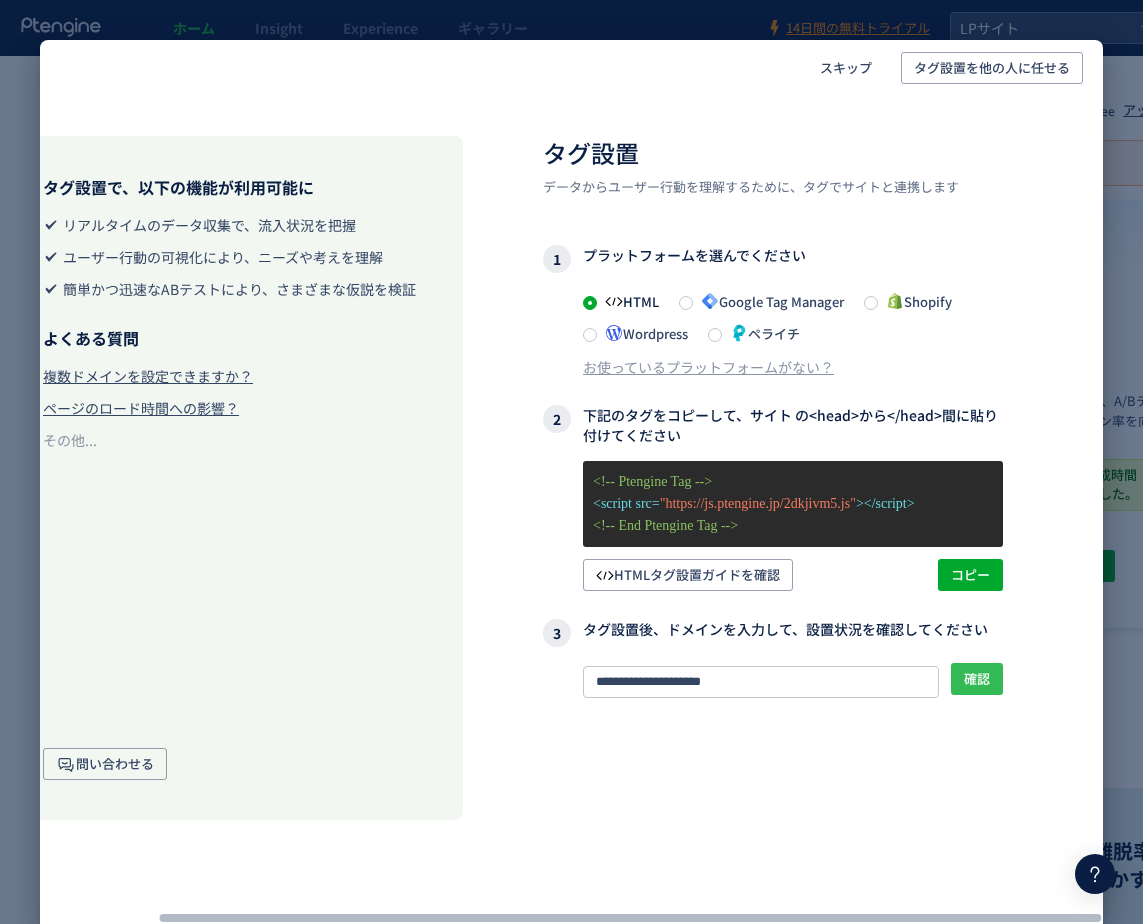click on "確認" at bounding box center [977, 679] 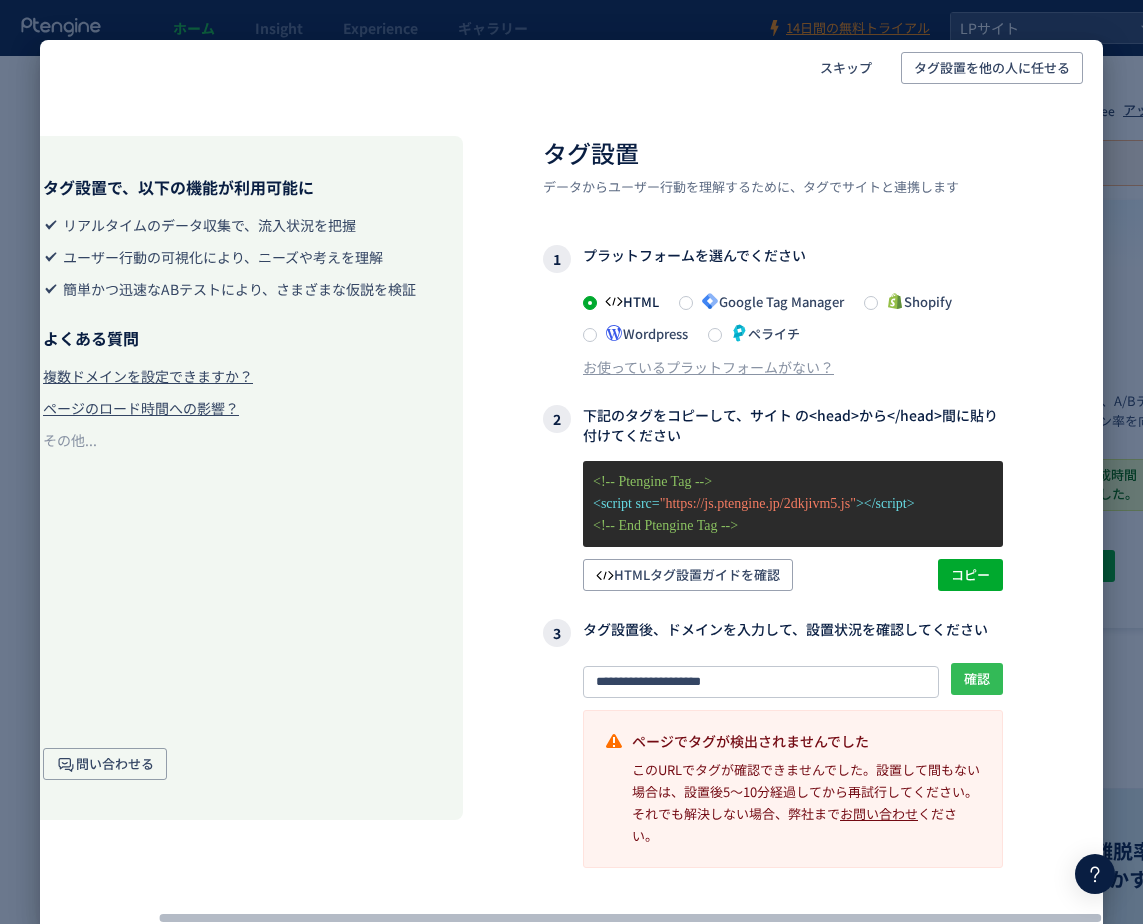 click on "確認" at bounding box center [977, 679] 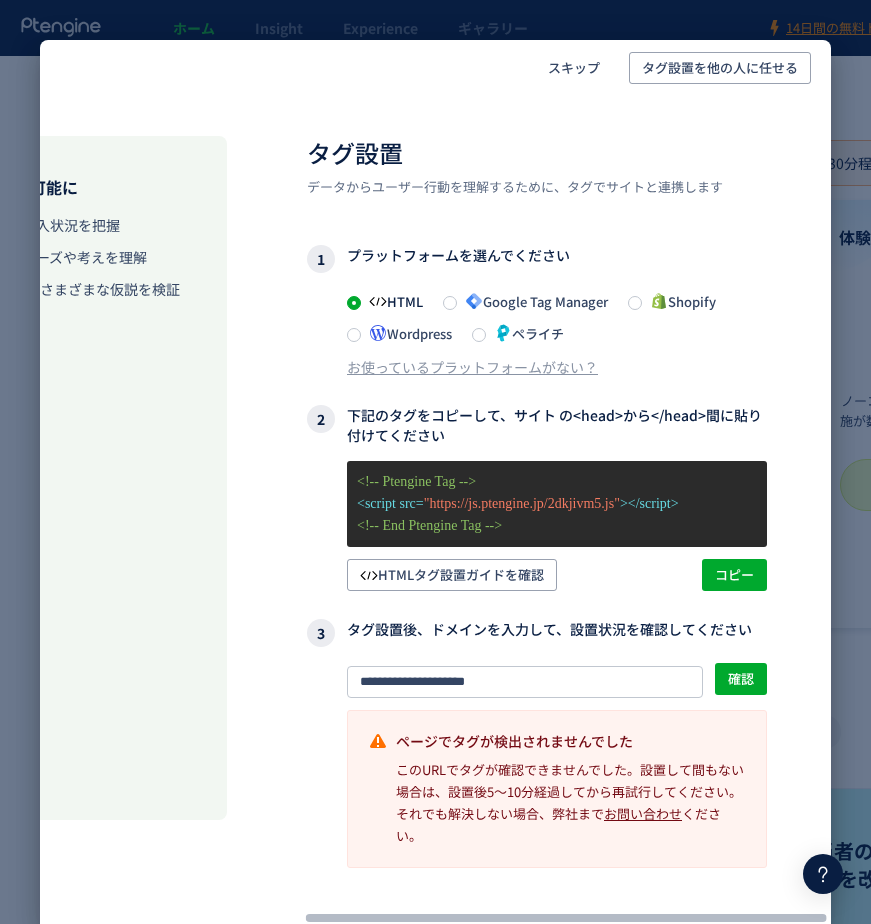 scroll, scrollTop: 0, scrollLeft: 409, axis: horizontal 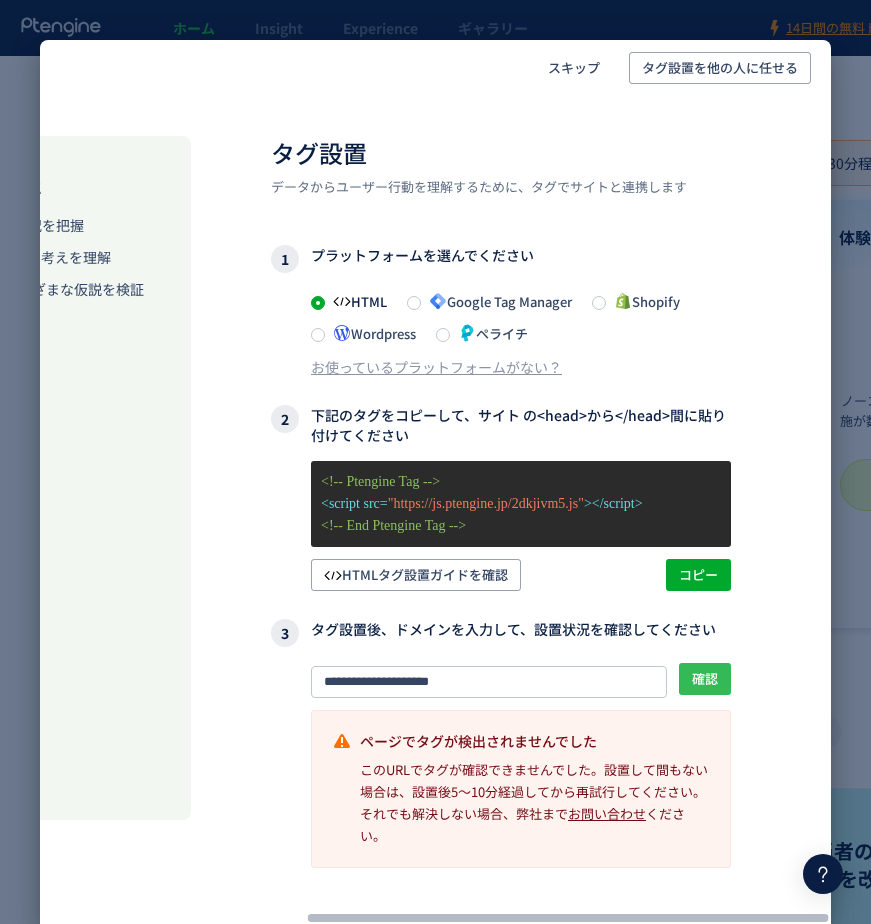 click on "確認" at bounding box center [705, 679] 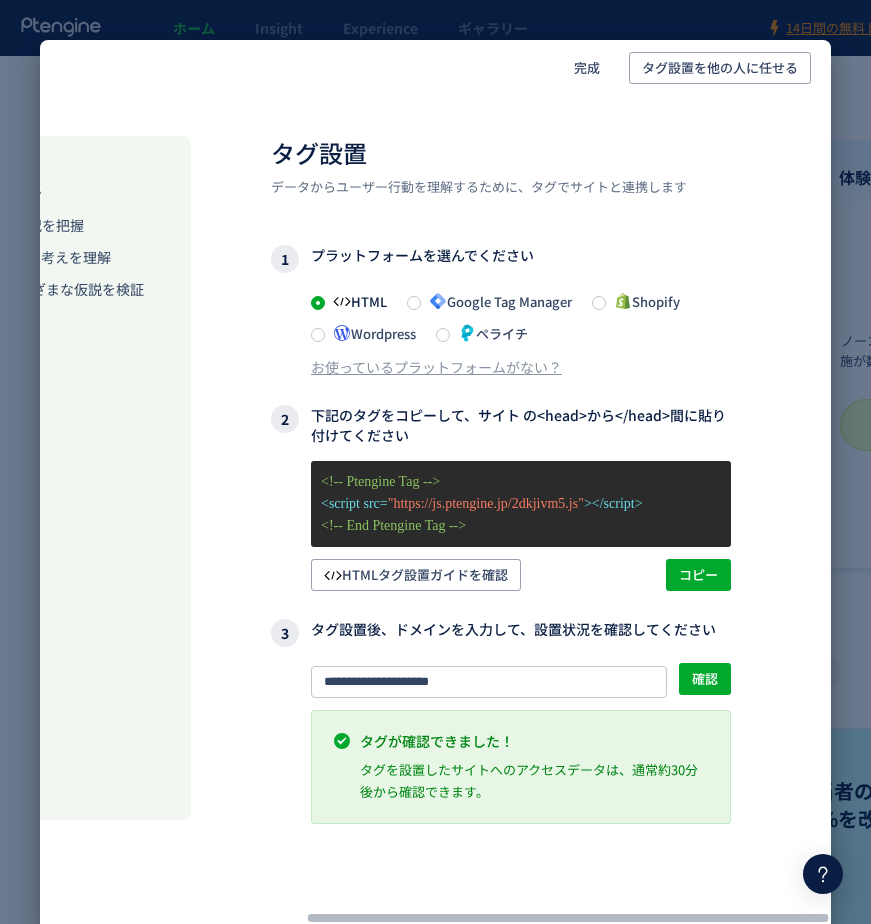 click on "**********" 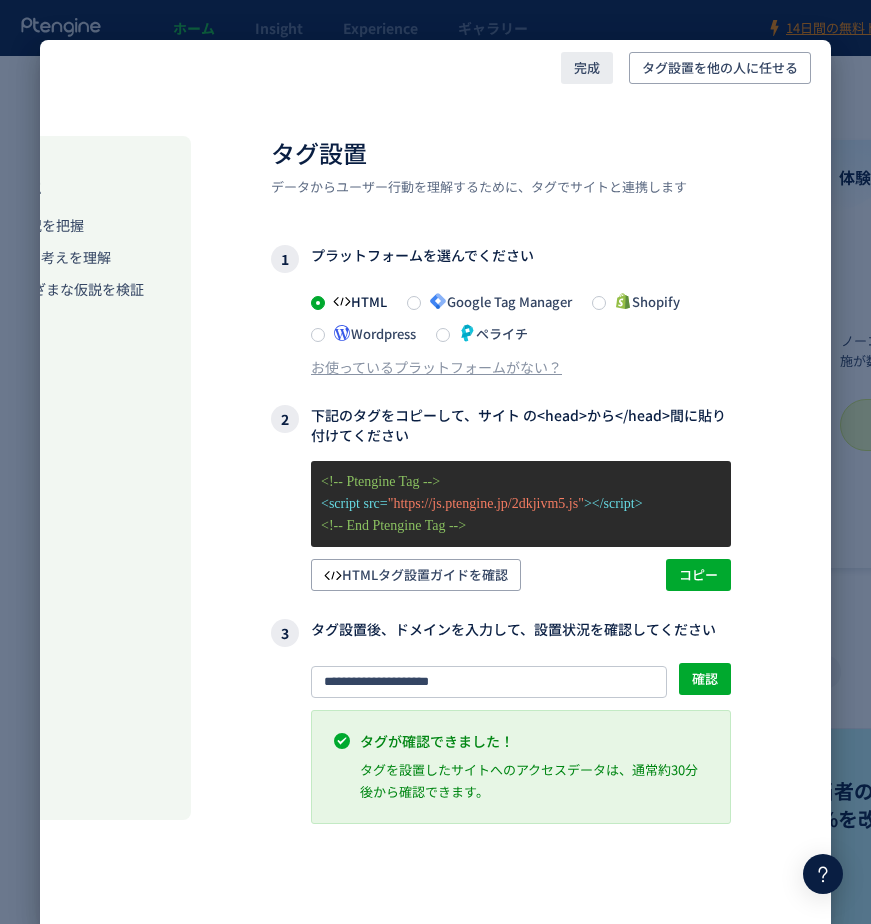 click on "完成" at bounding box center [587, 68] 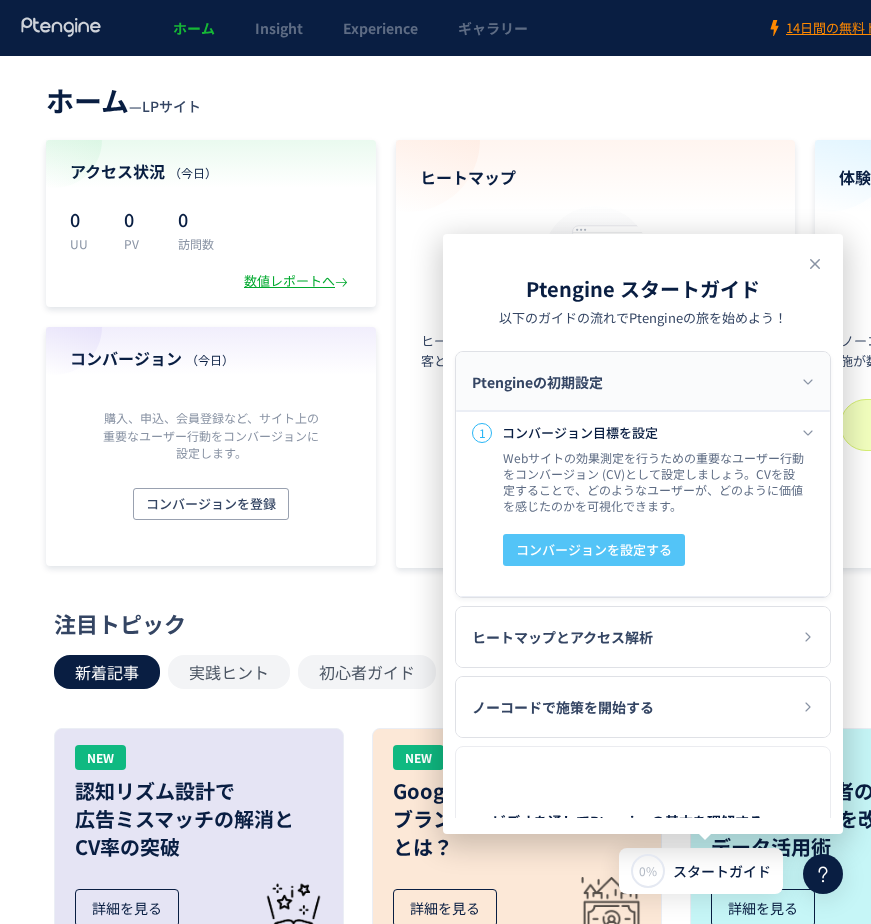 click on "コンバージョンを設定する" at bounding box center [594, 550] 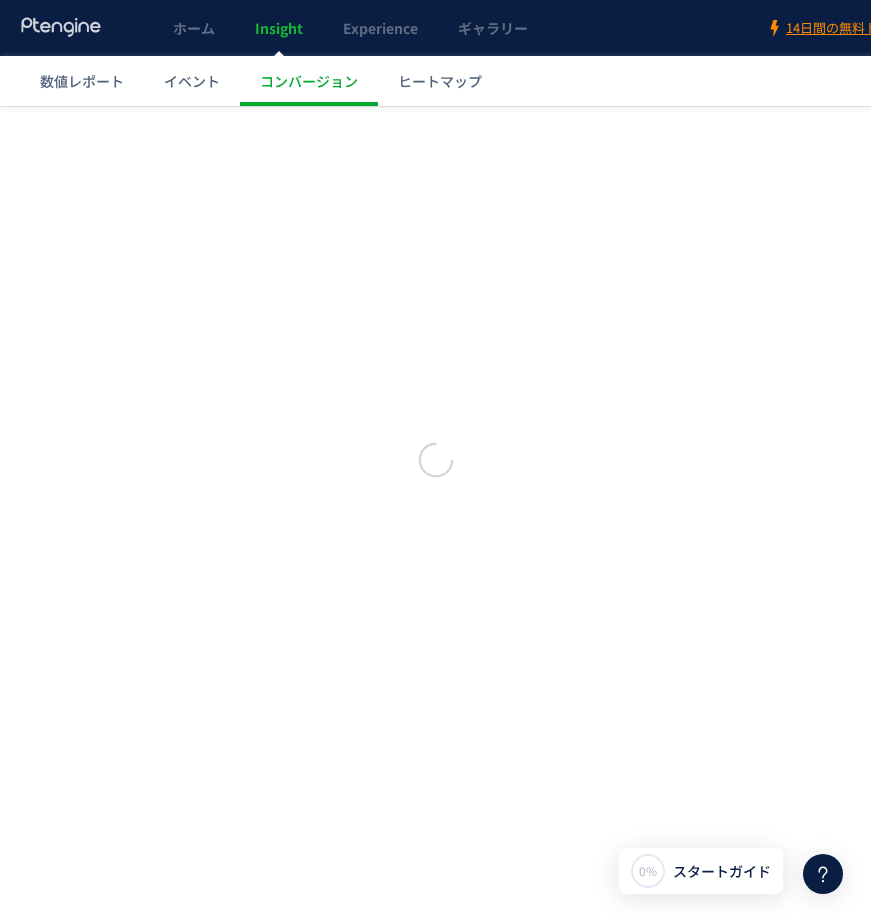 scroll, scrollTop: 0, scrollLeft: 0, axis: both 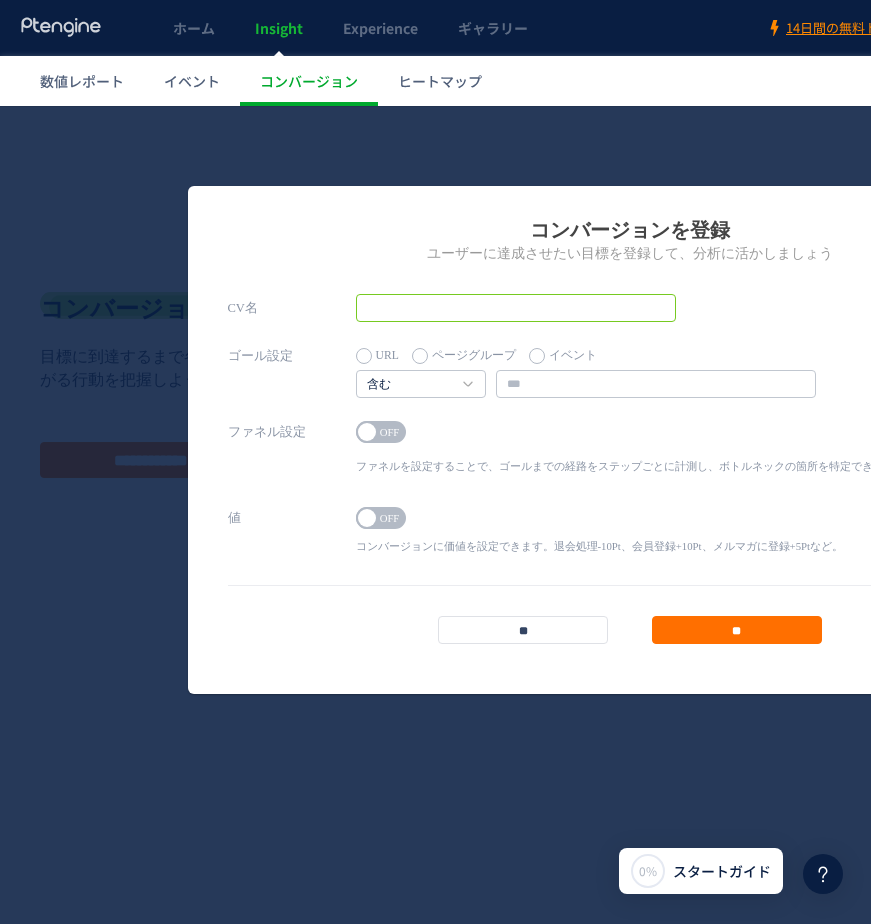 click at bounding box center [516, 308] 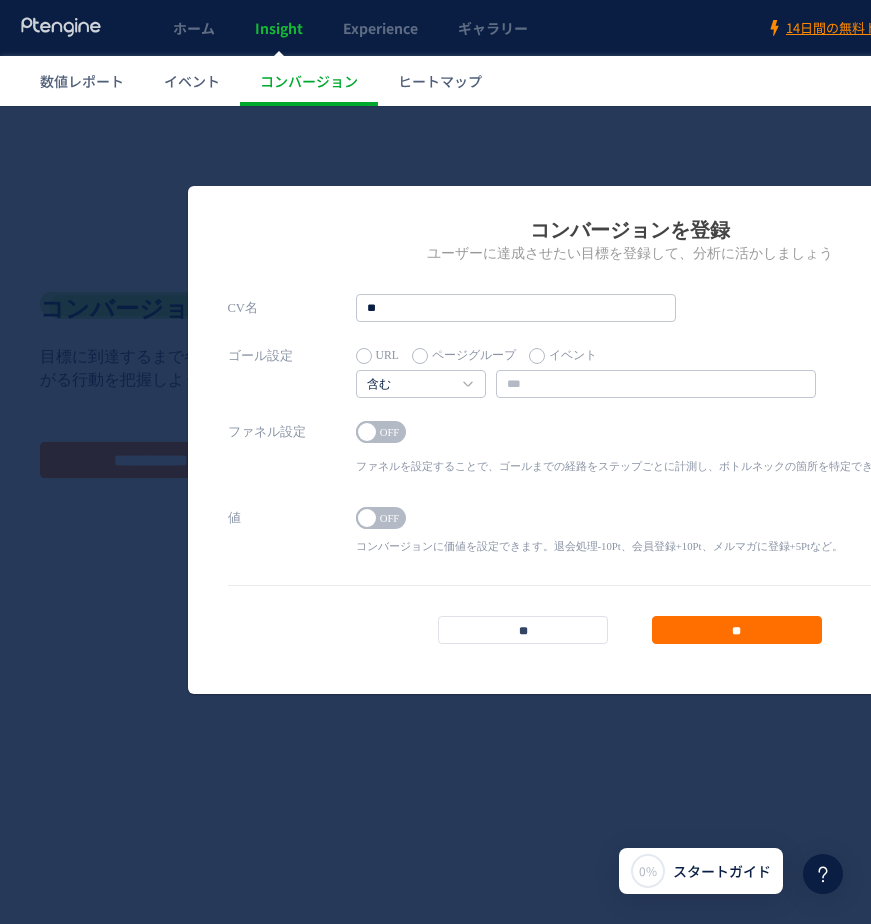 click on "ON
OFF" at bounding box center [631, 435] 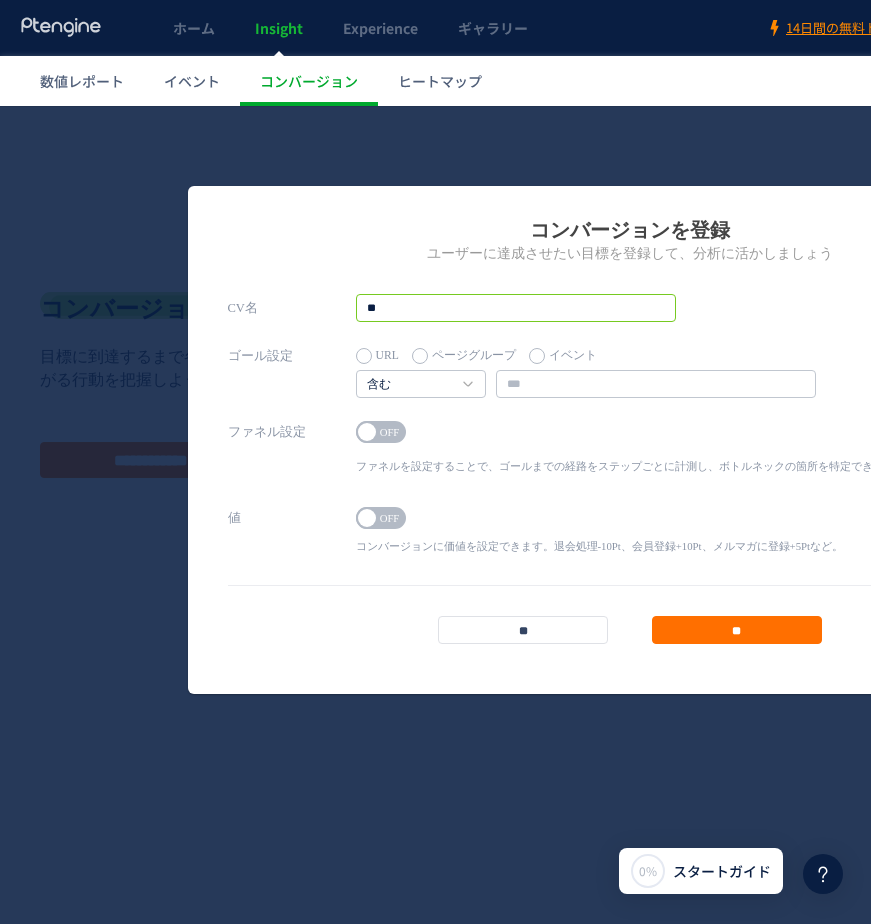 click on "**" at bounding box center [516, 308] 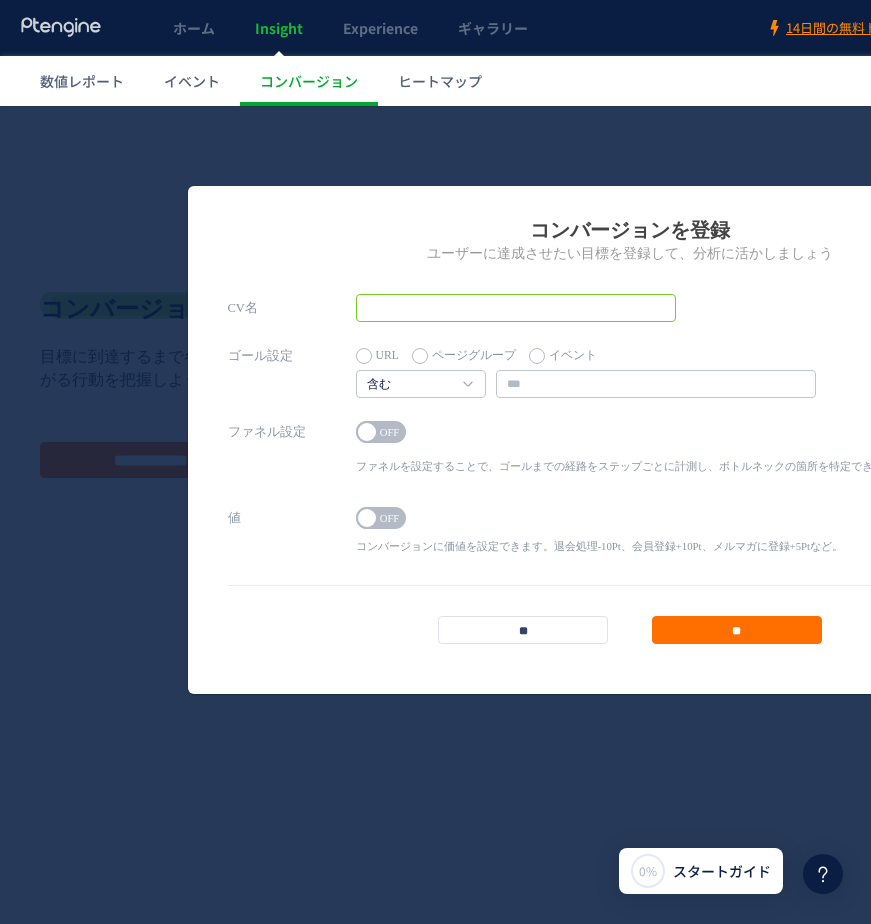 type on "*" 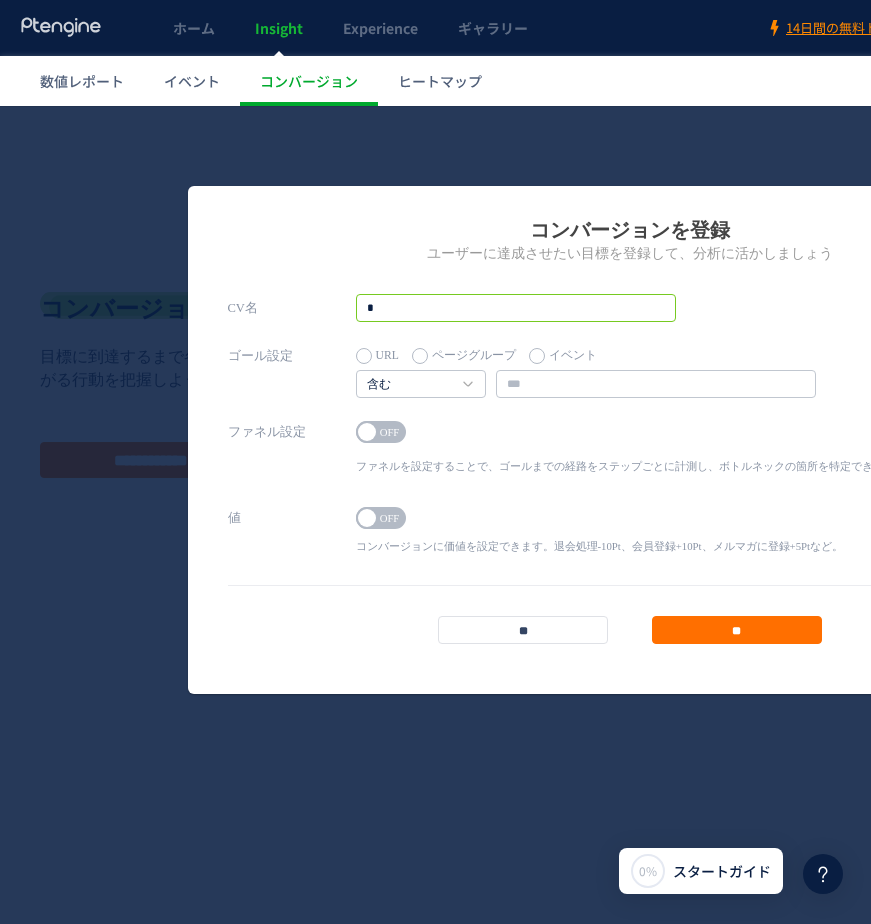 type on "**" 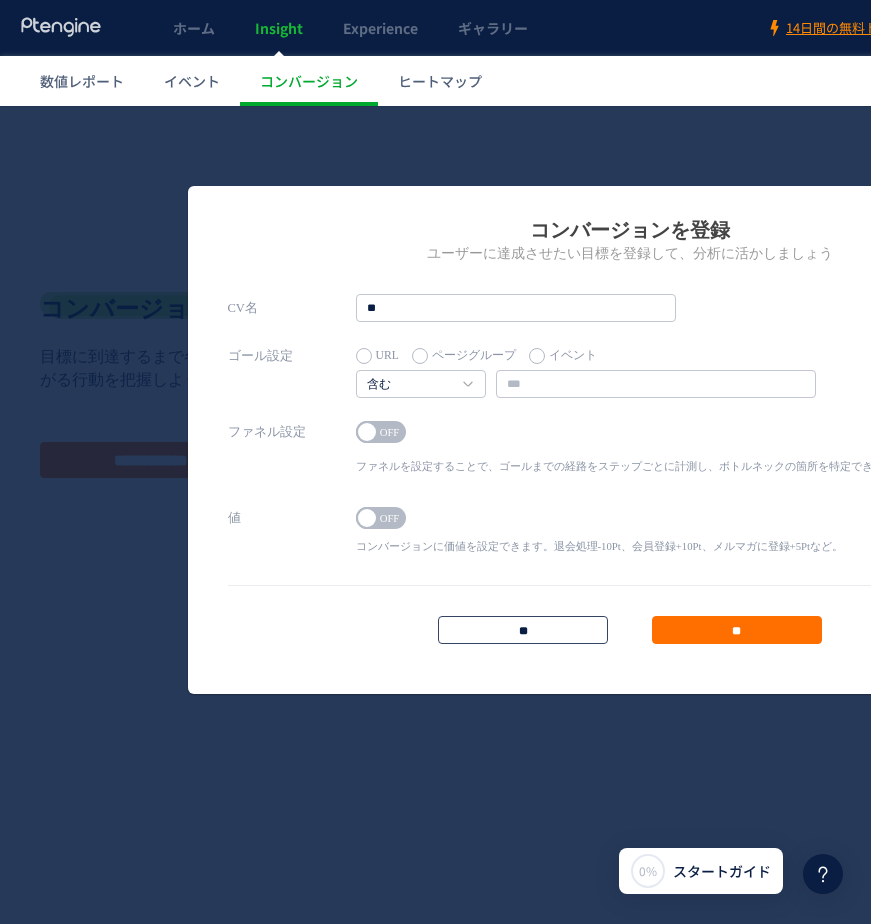 click on "**" at bounding box center [523, 630] 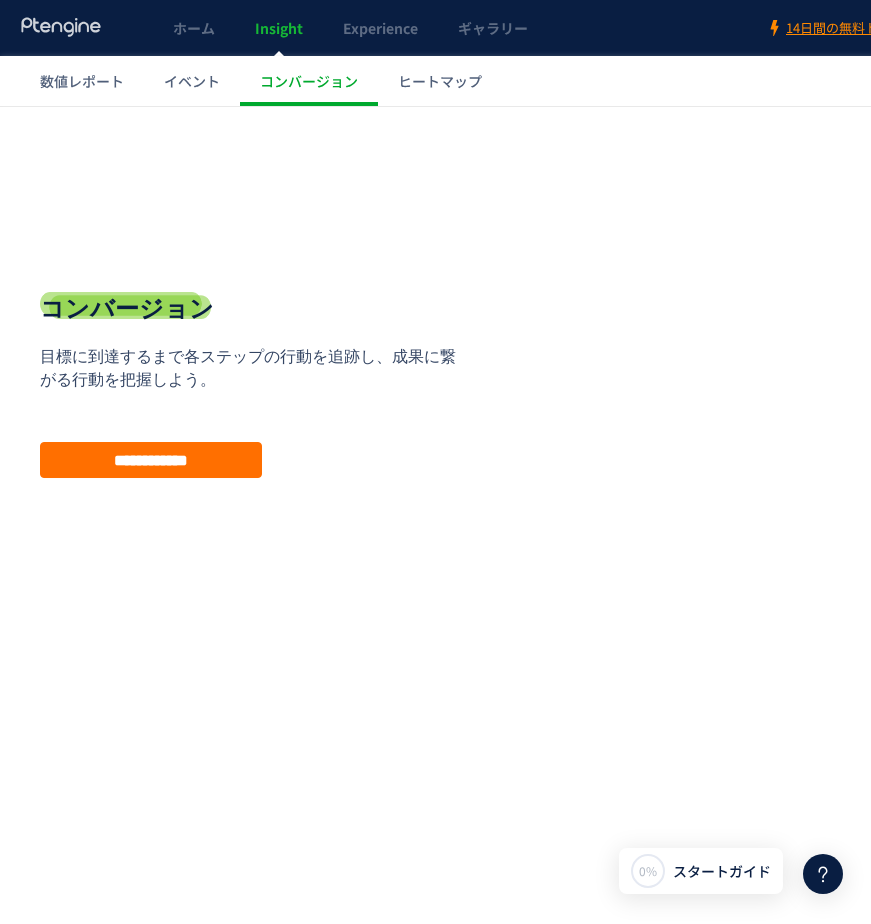 click on "**********" at bounding box center [630, 446] 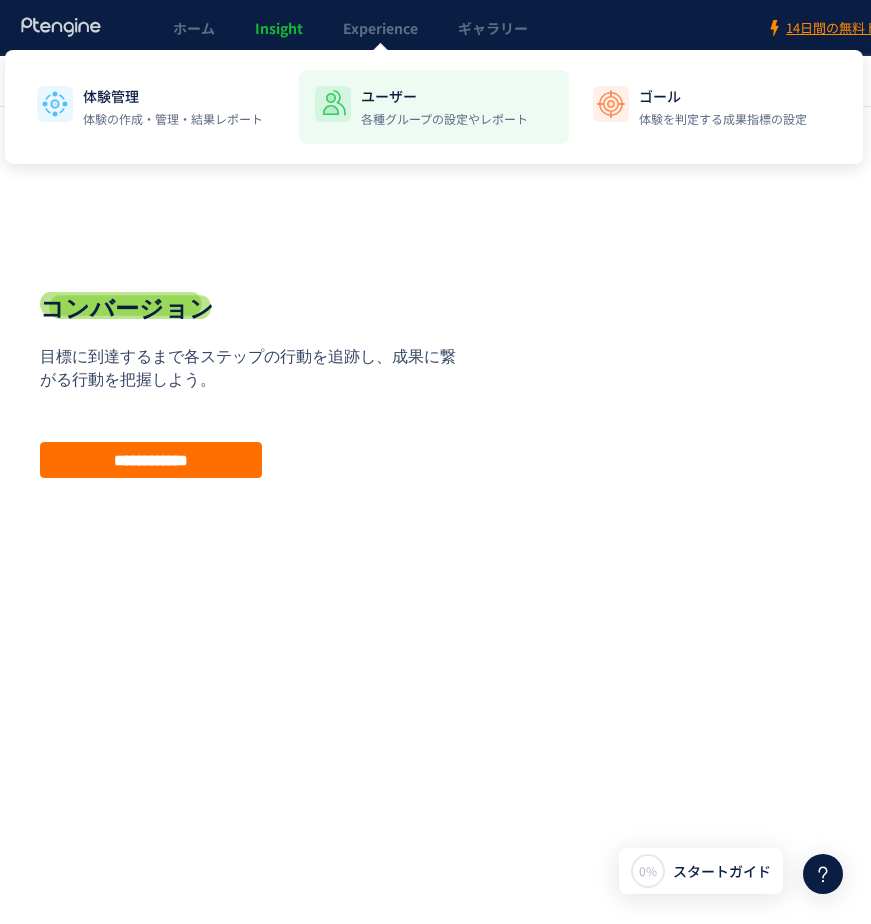 click on "ユーザー 各種グループの設定やレポート" 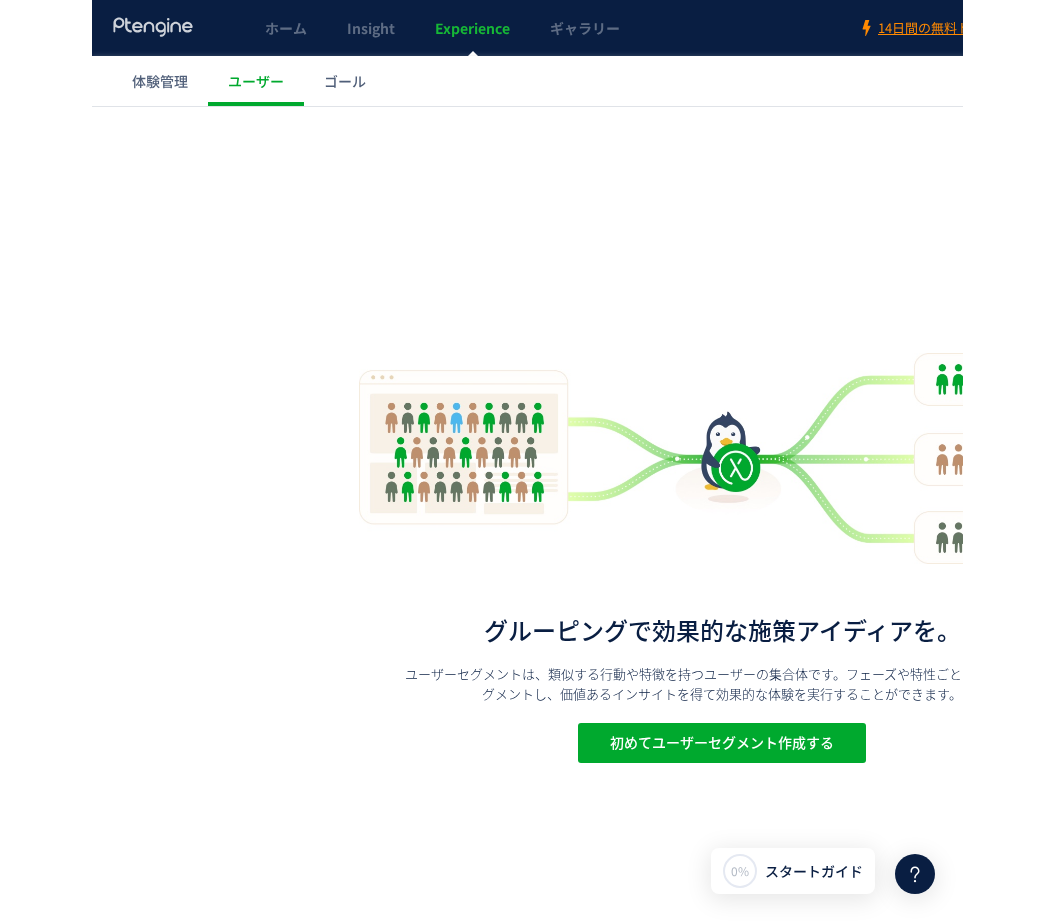 scroll, scrollTop: 0, scrollLeft: 0, axis: both 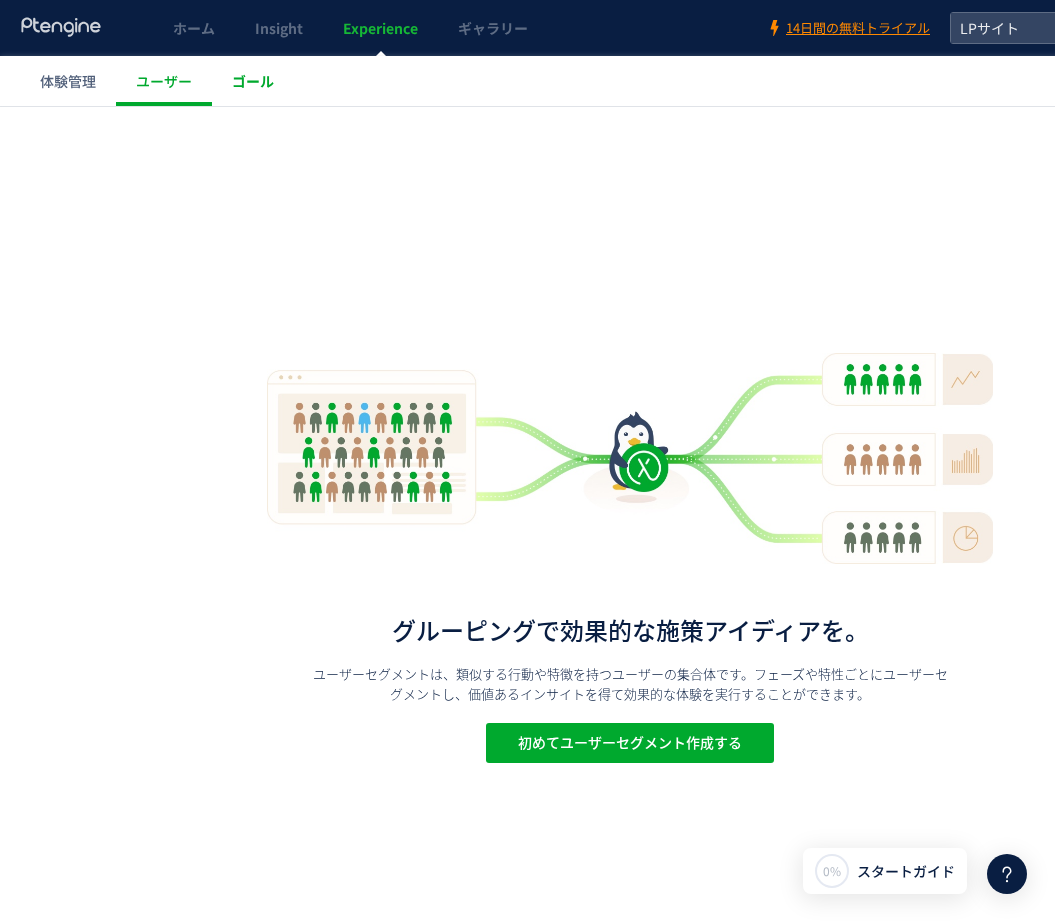 click on "ゴール" at bounding box center [253, 81] 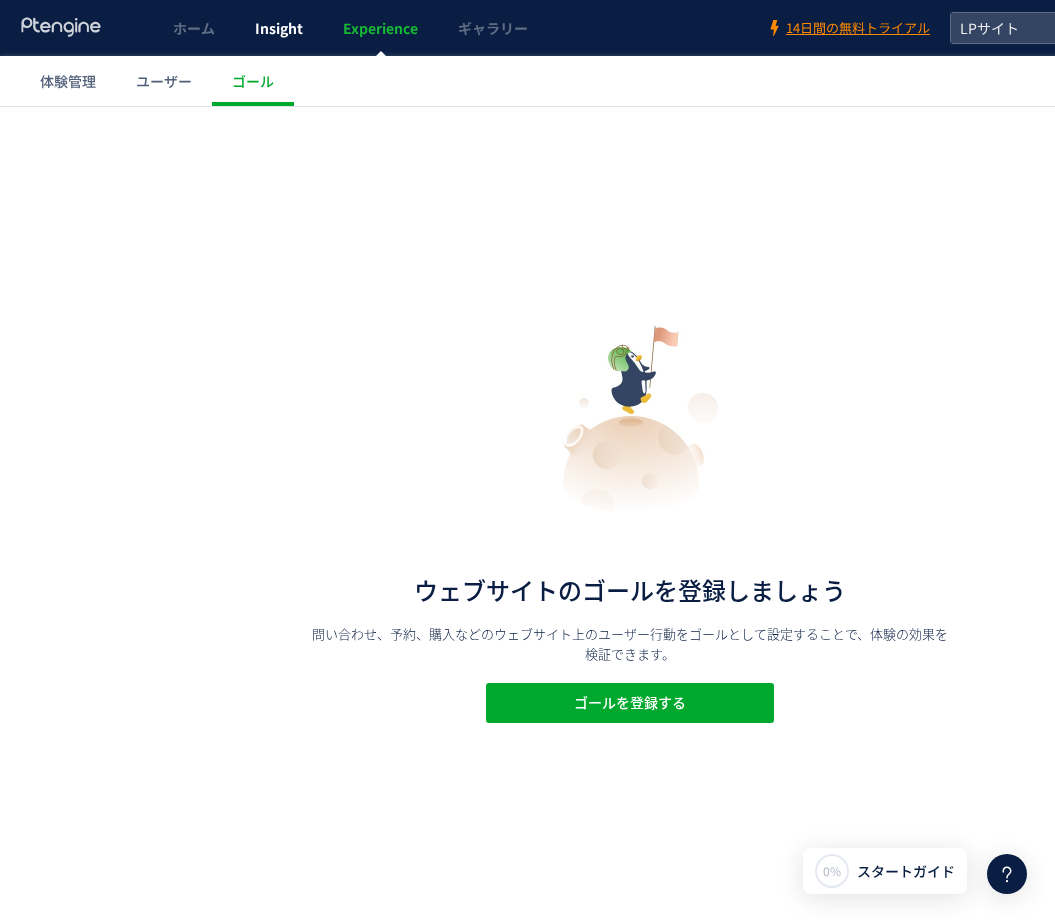click on "Insight" at bounding box center (279, 28) 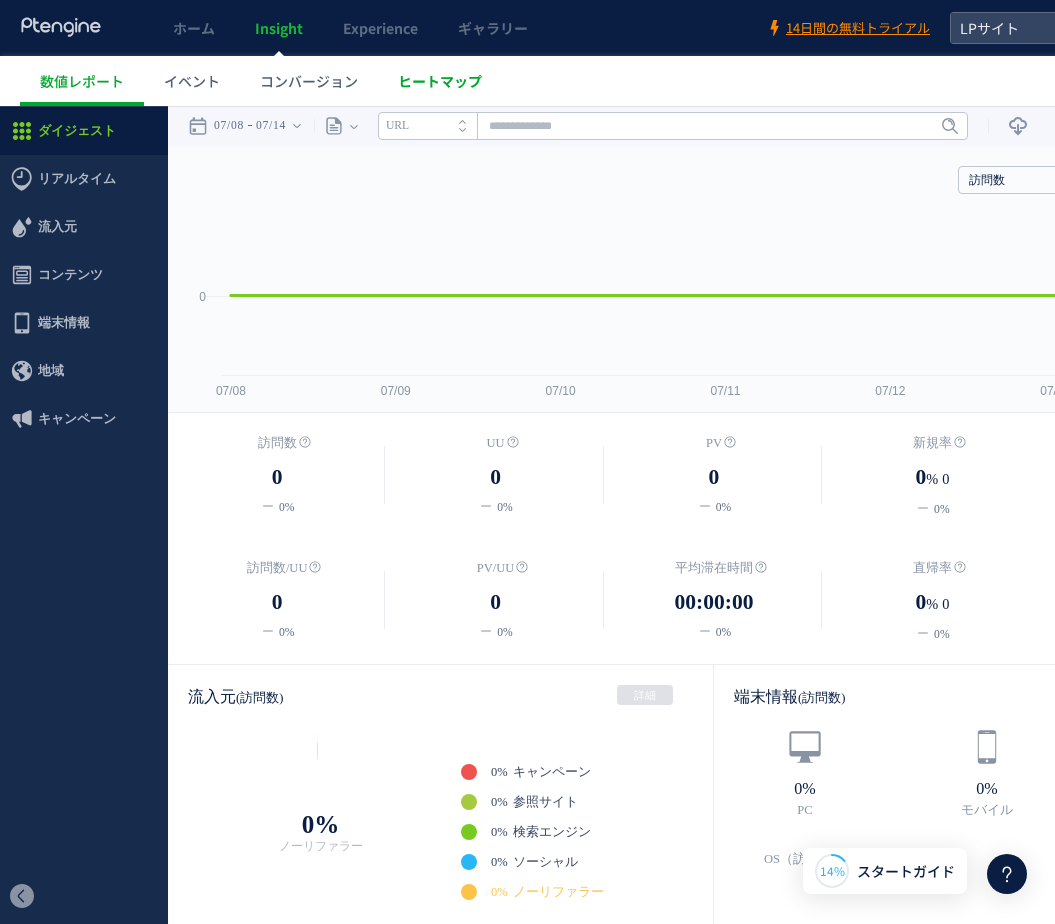 click on "ヒートマップ" at bounding box center (440, 81) 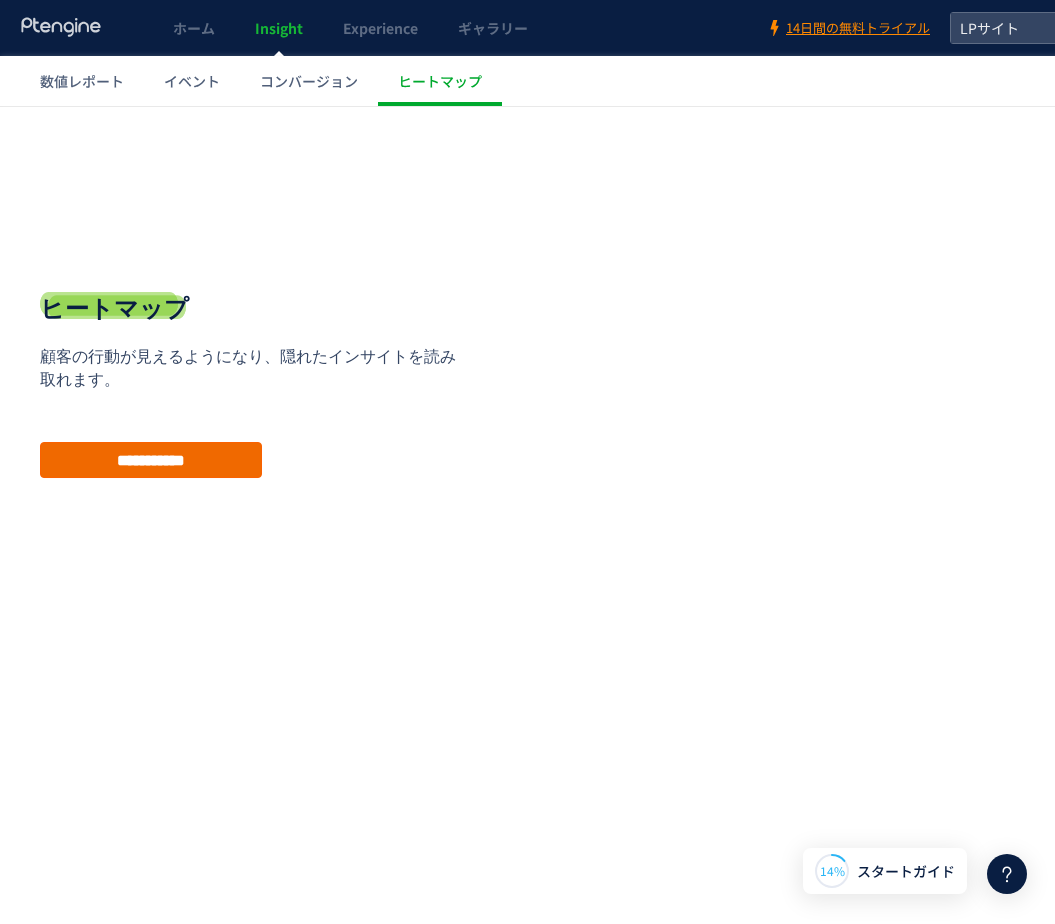 click on "**********" at bounding box center (151, 460) 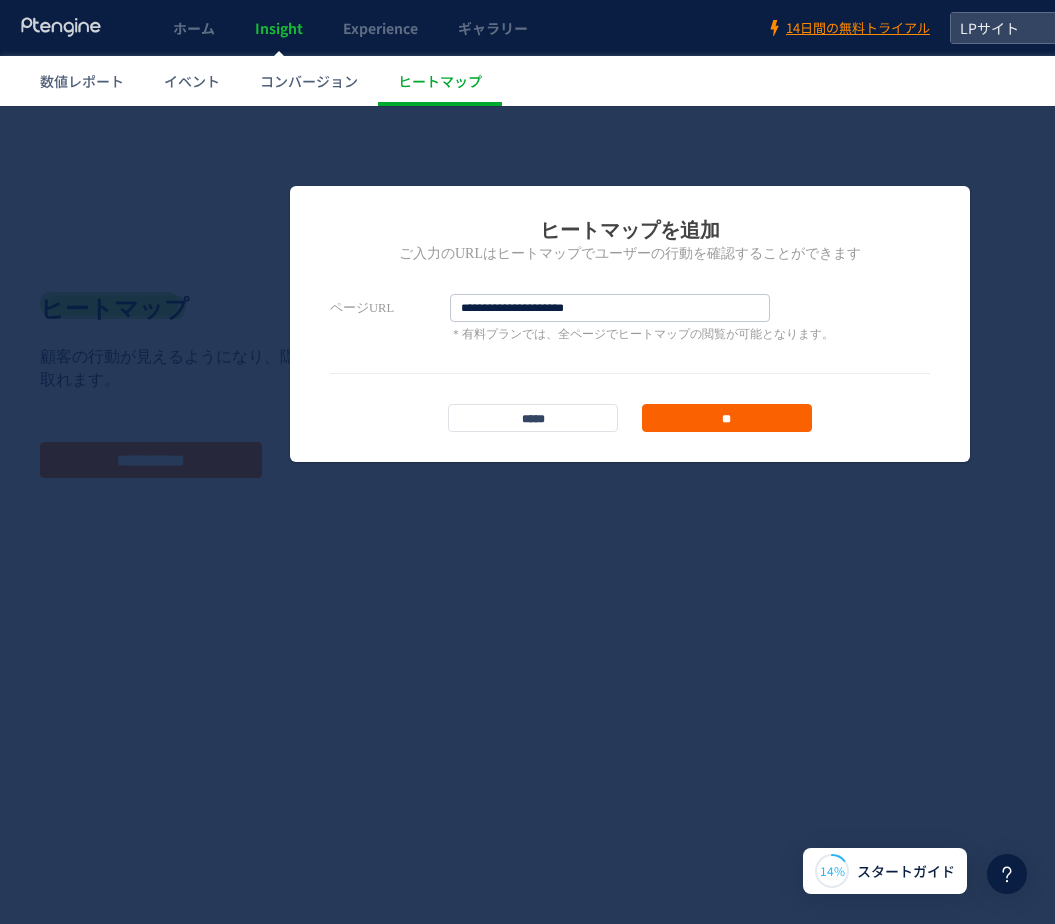 click on "**" at bounding box center (727, 418) 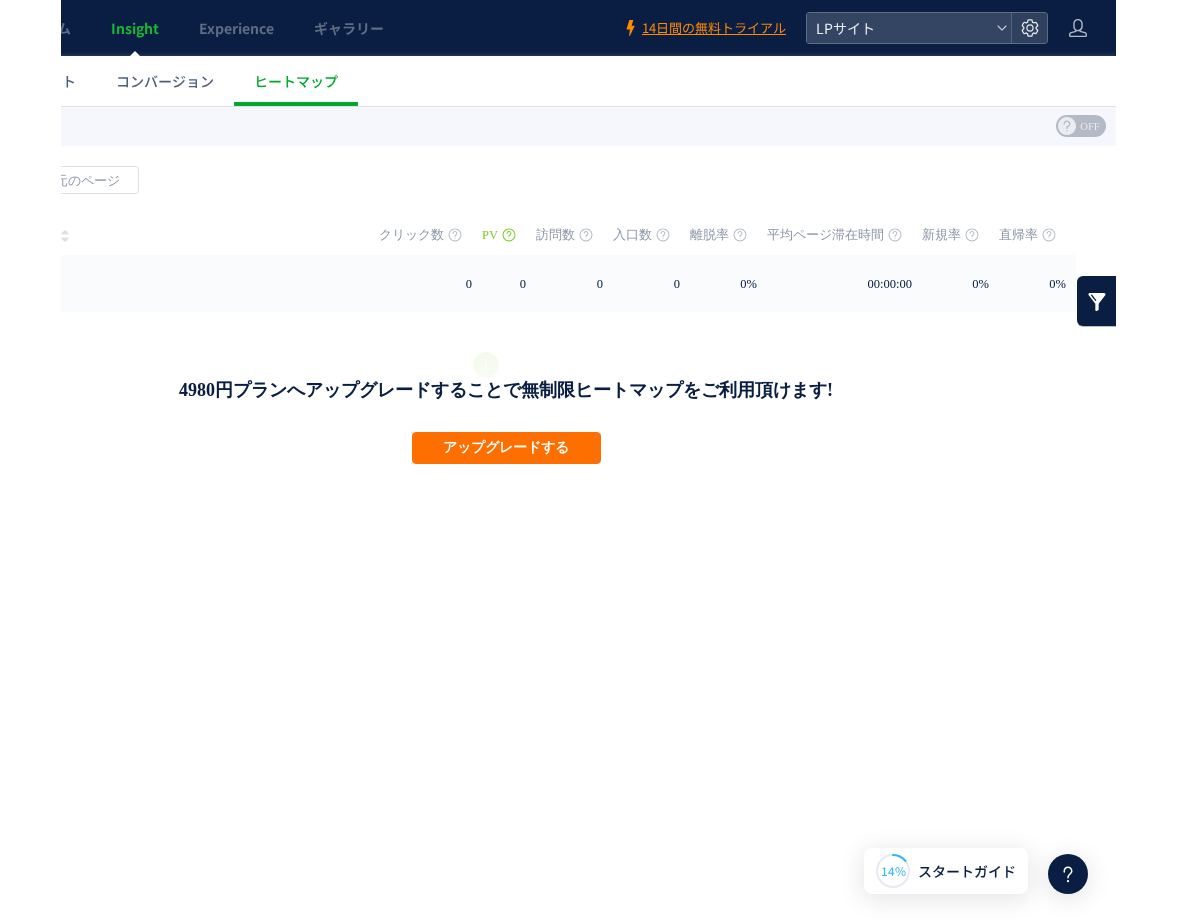 scroll, scrollTop: 0, scrollLeft: 0, axis: both 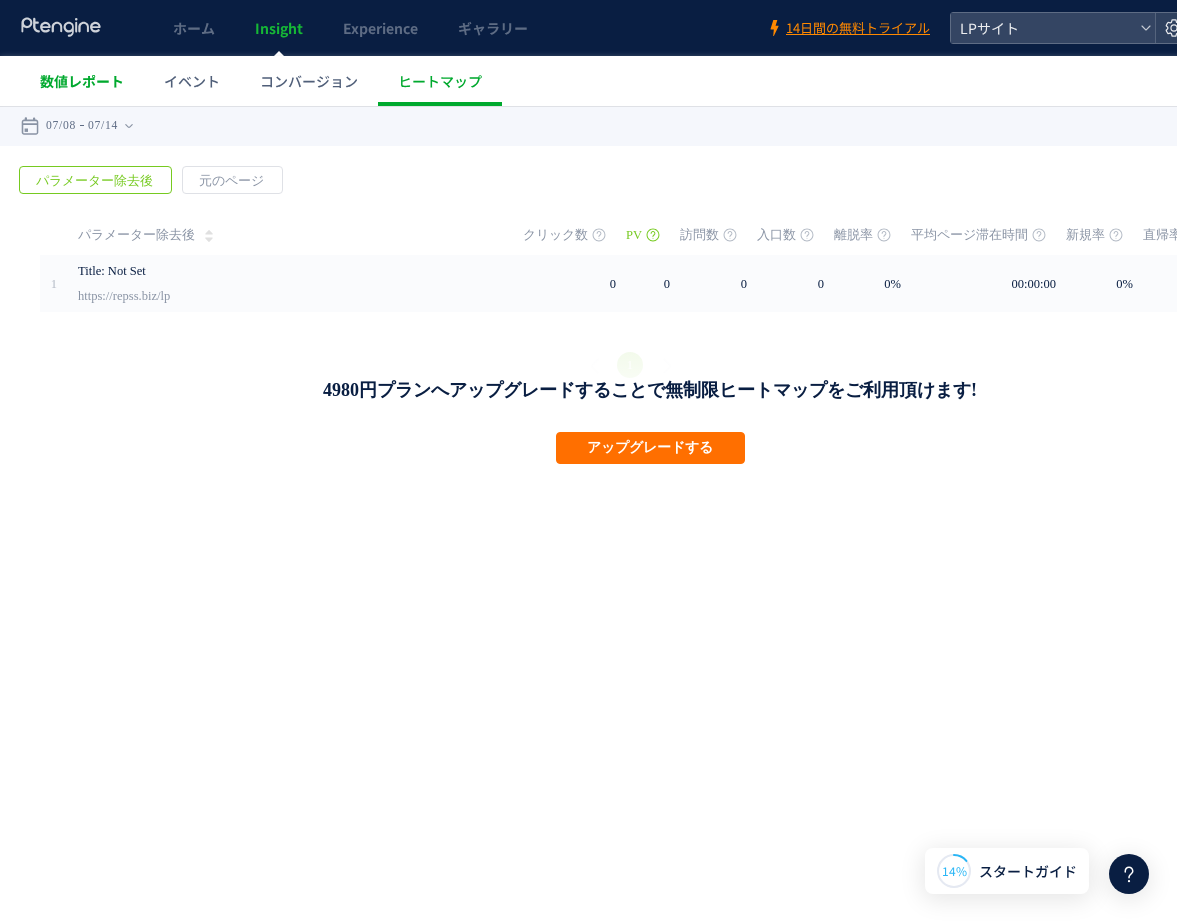 click on "数値レポート" at bounding box center [82, 81] 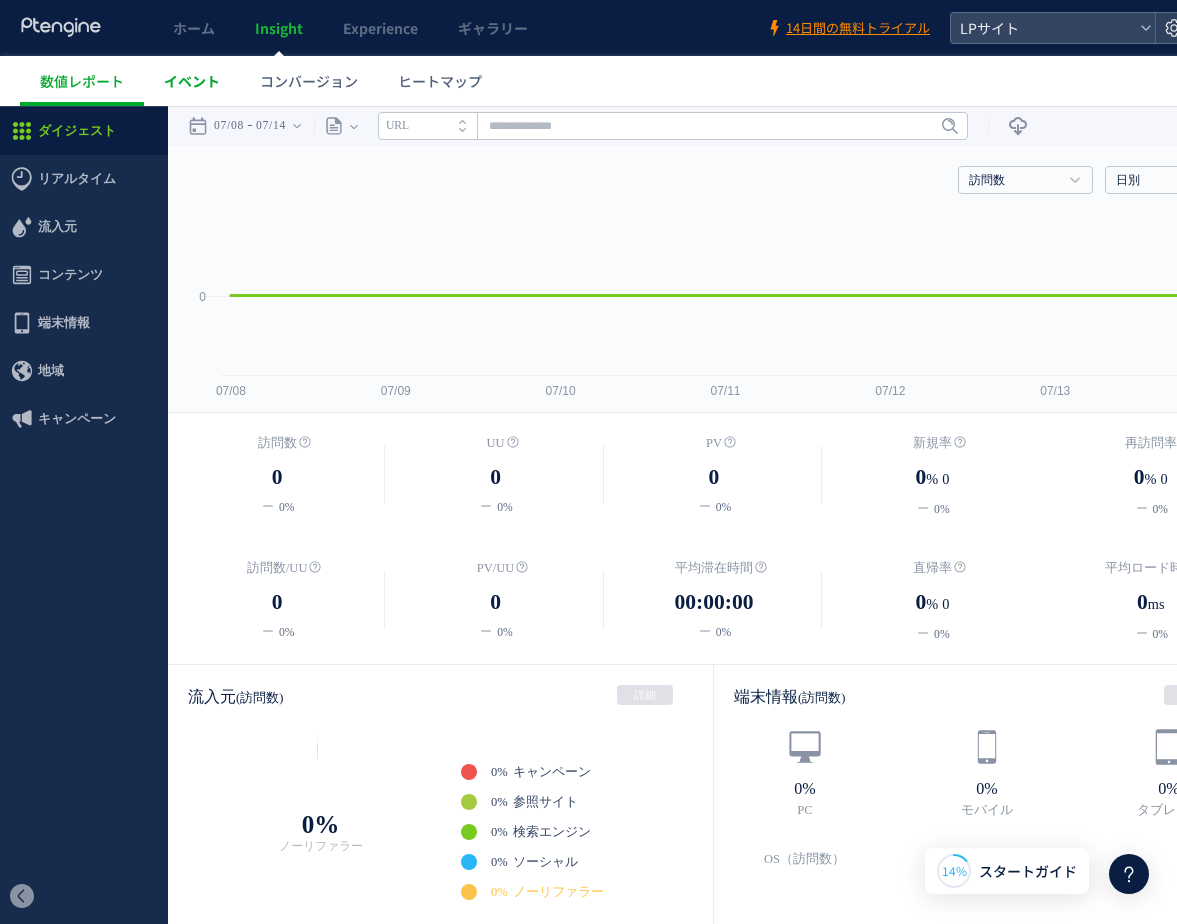click on "イベント" at bounding box center [192, 81] 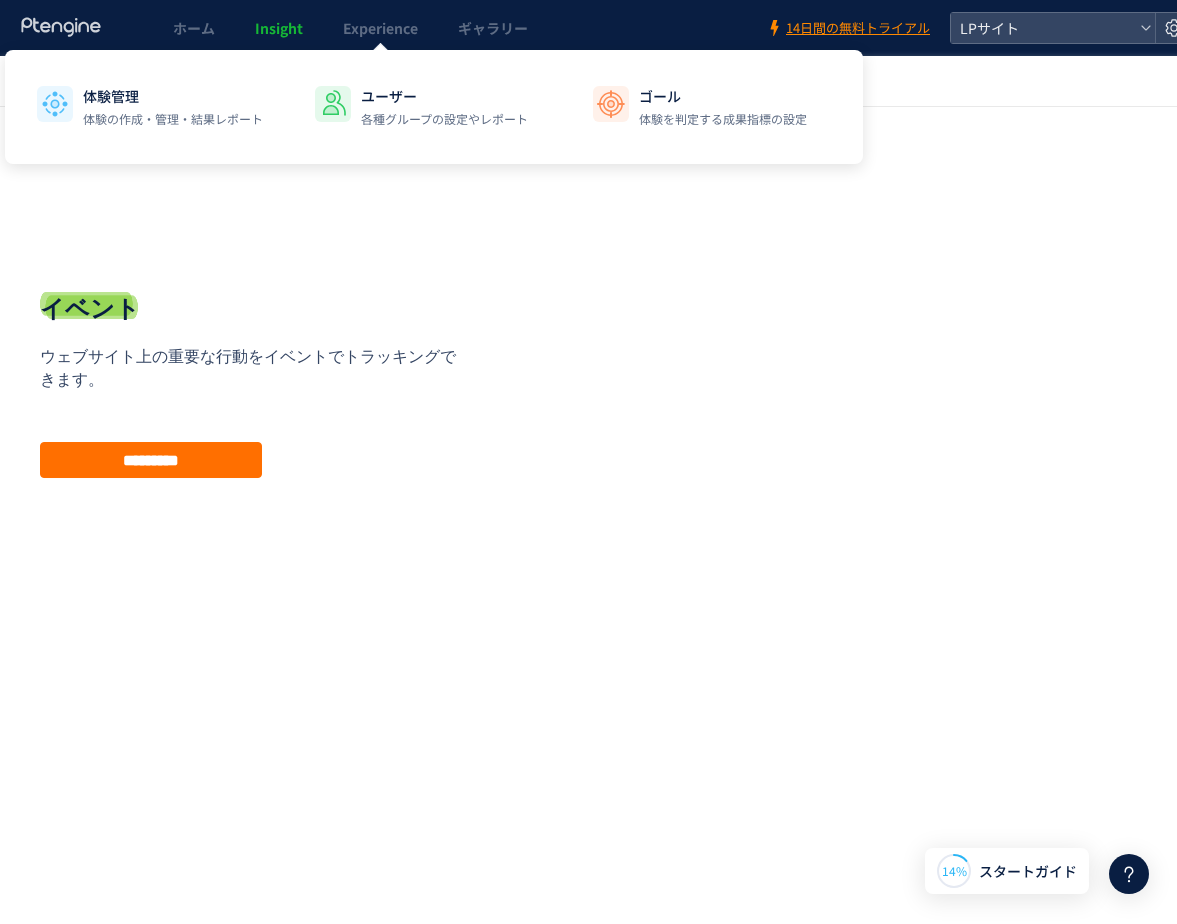 click on "ユーザー 各種グループの設定やレポート" 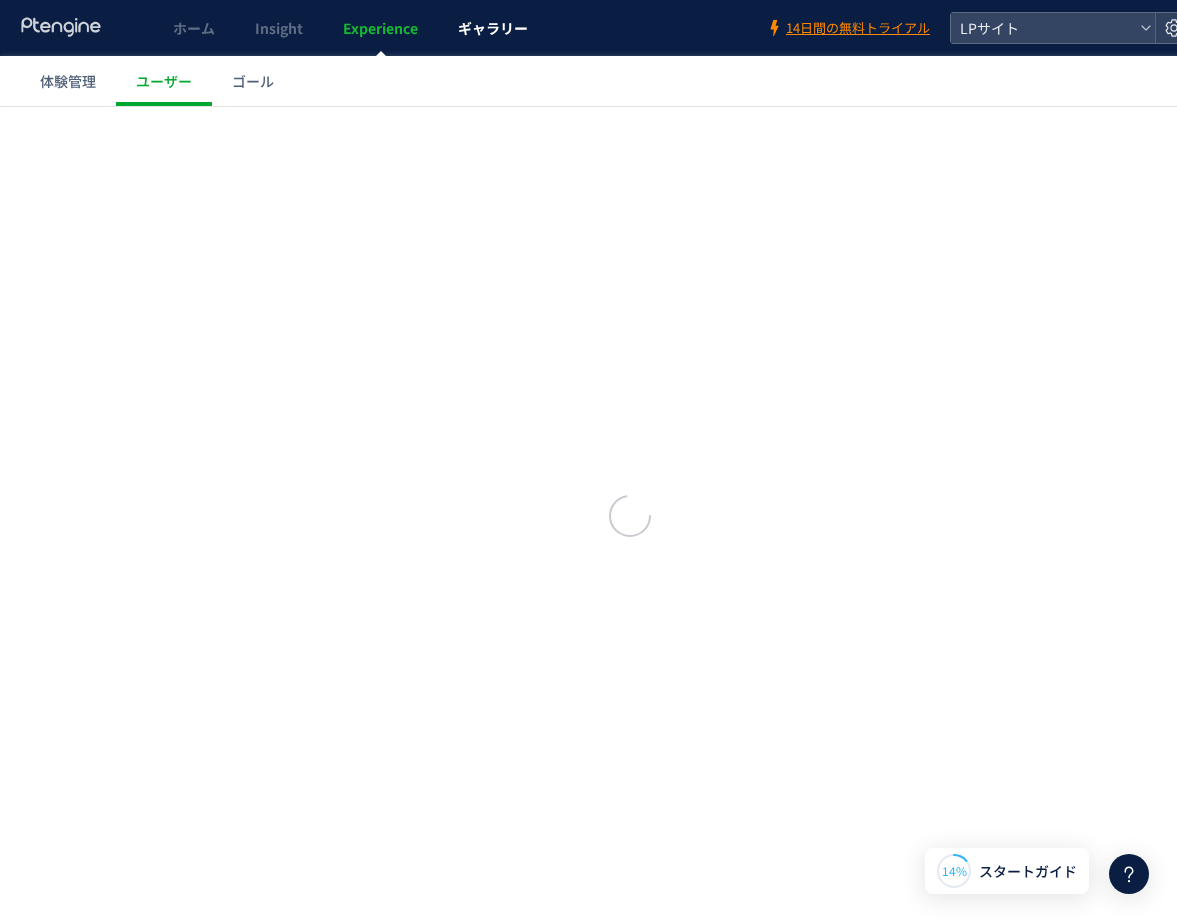 scroll, scrollTop: 0, scrollLeft: 0, axis: both 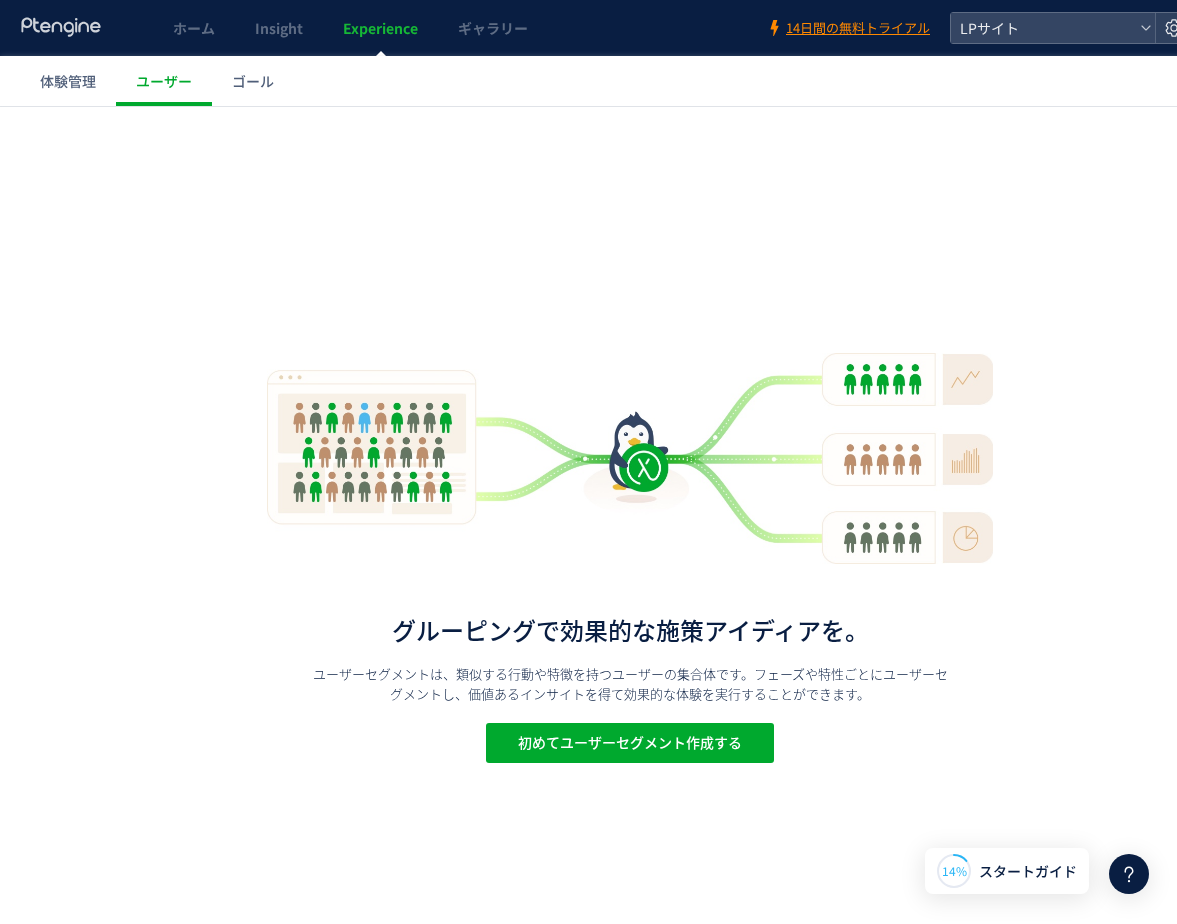 click 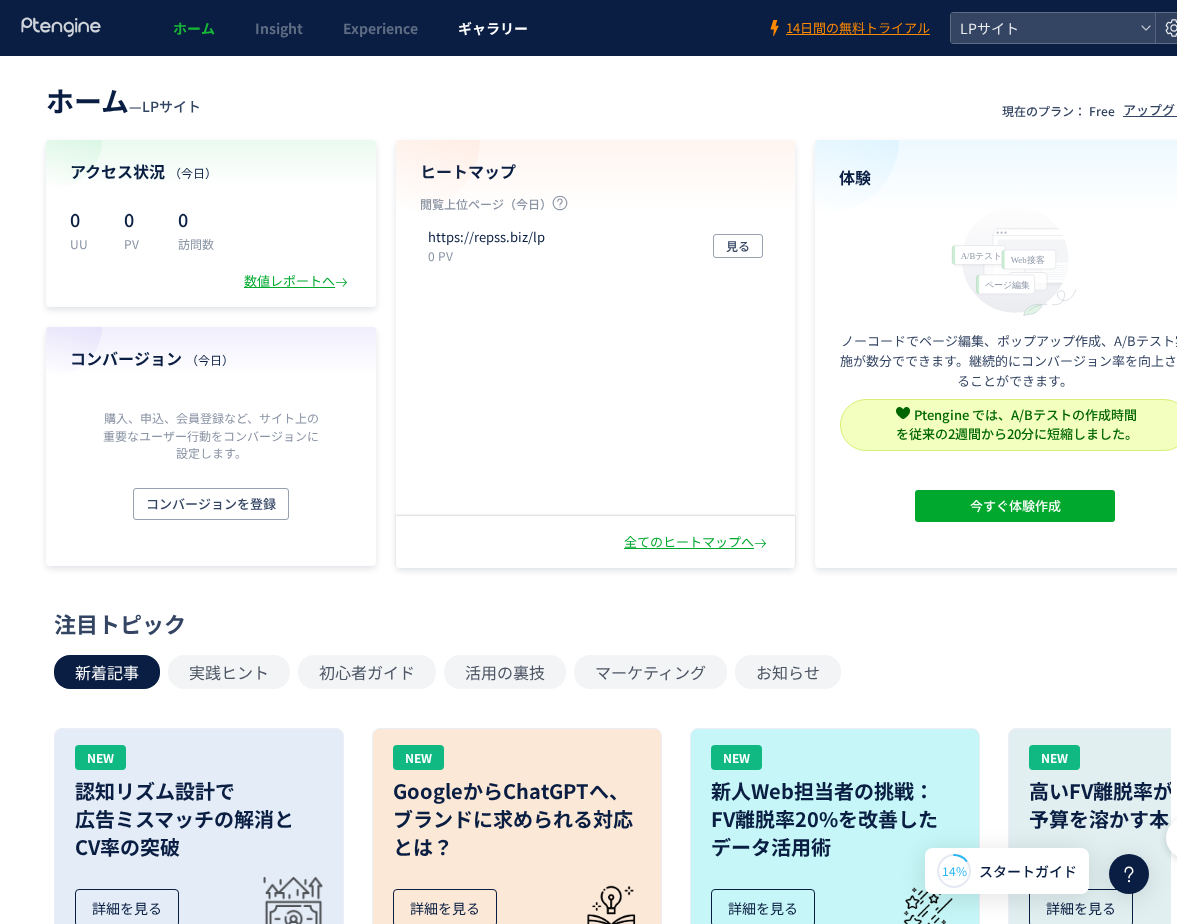click on "ギャラリー" at bounding box center (493, 28) 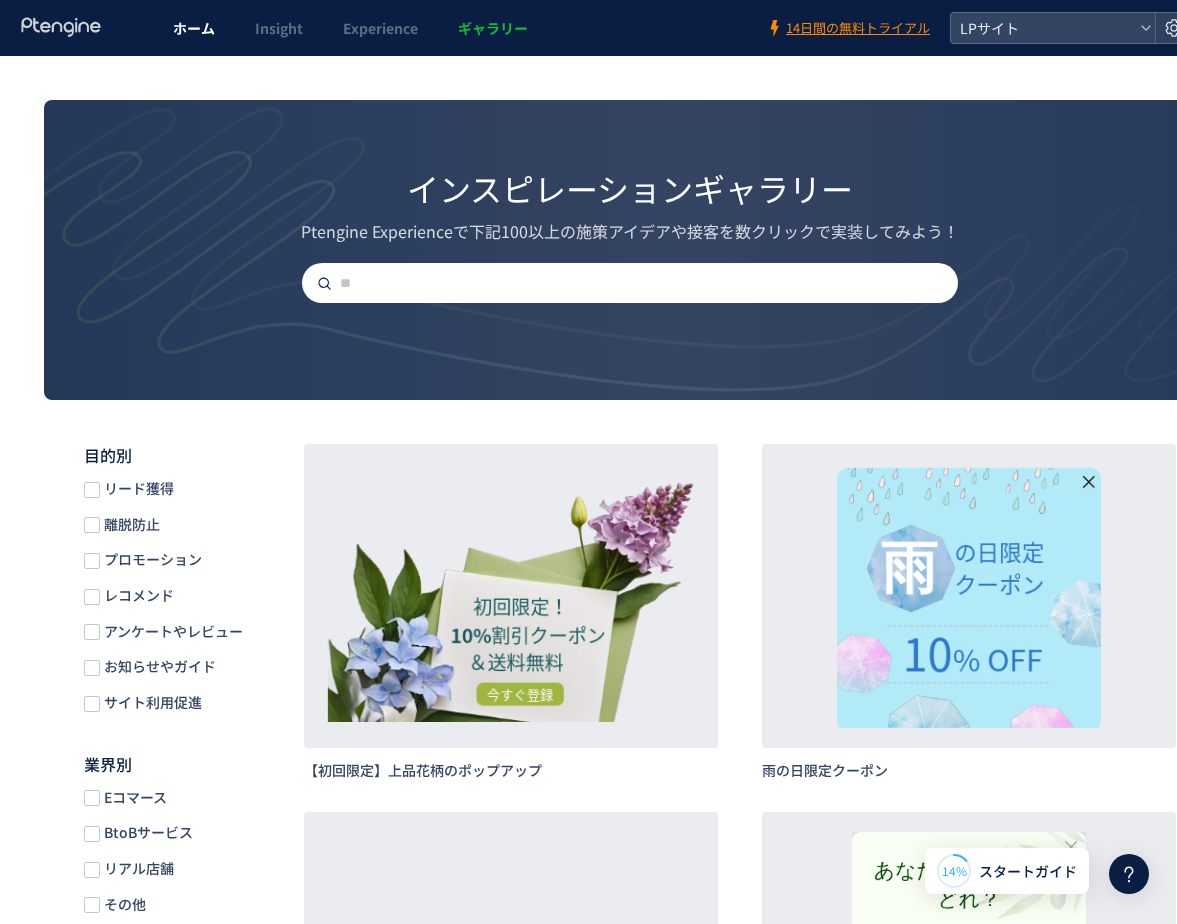 click on "ホーム" at bounding box center [194, 28] 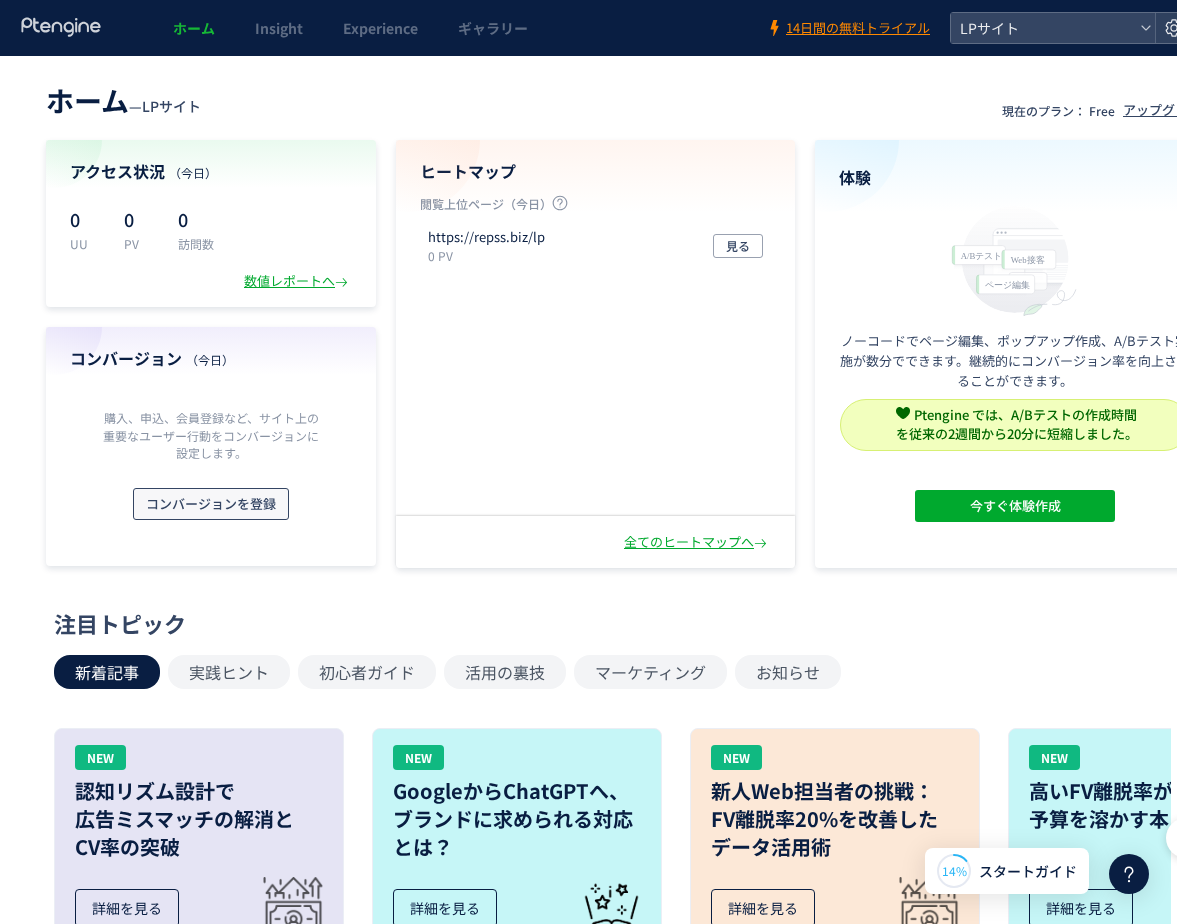 click on "コンバージョンを登録" at bounding box center [211, 504] 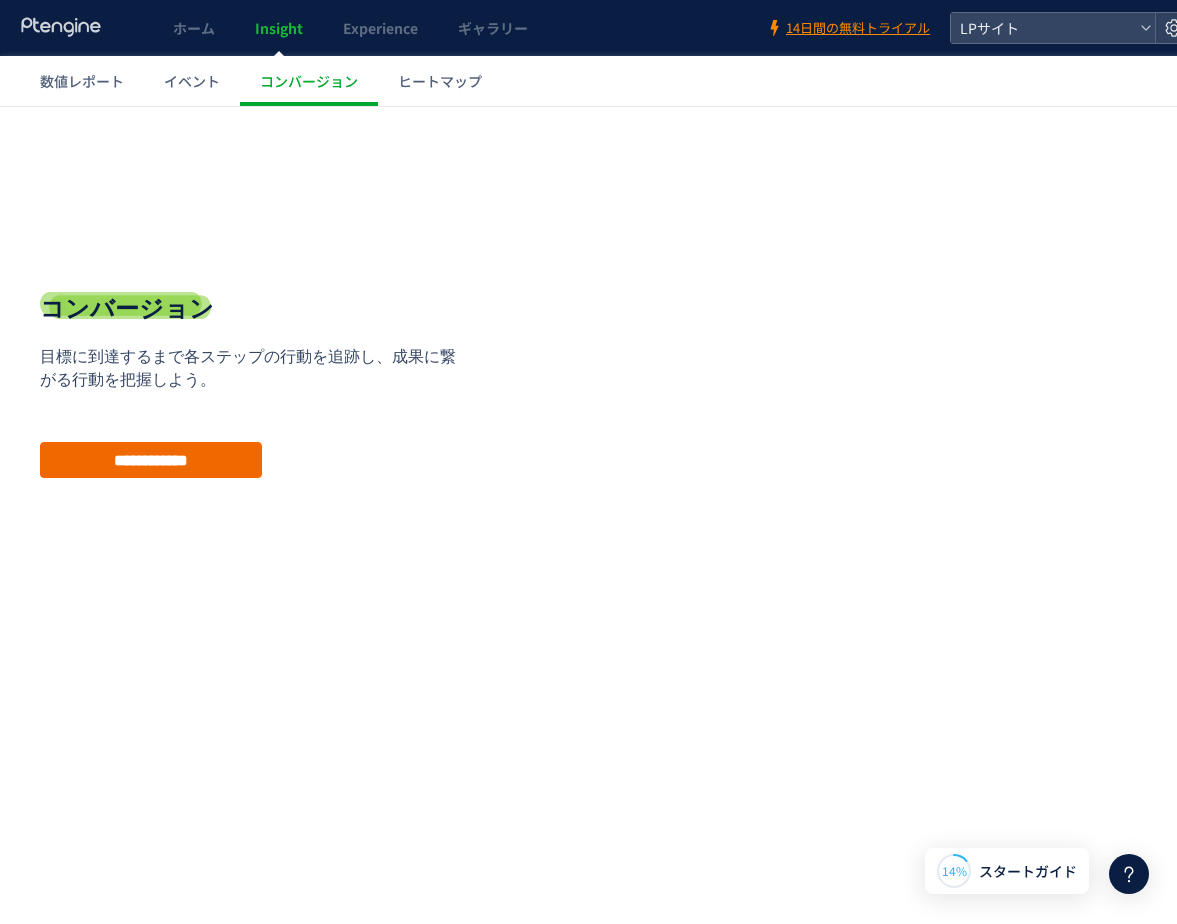 click on "**********" at bounding box center [151, 460] 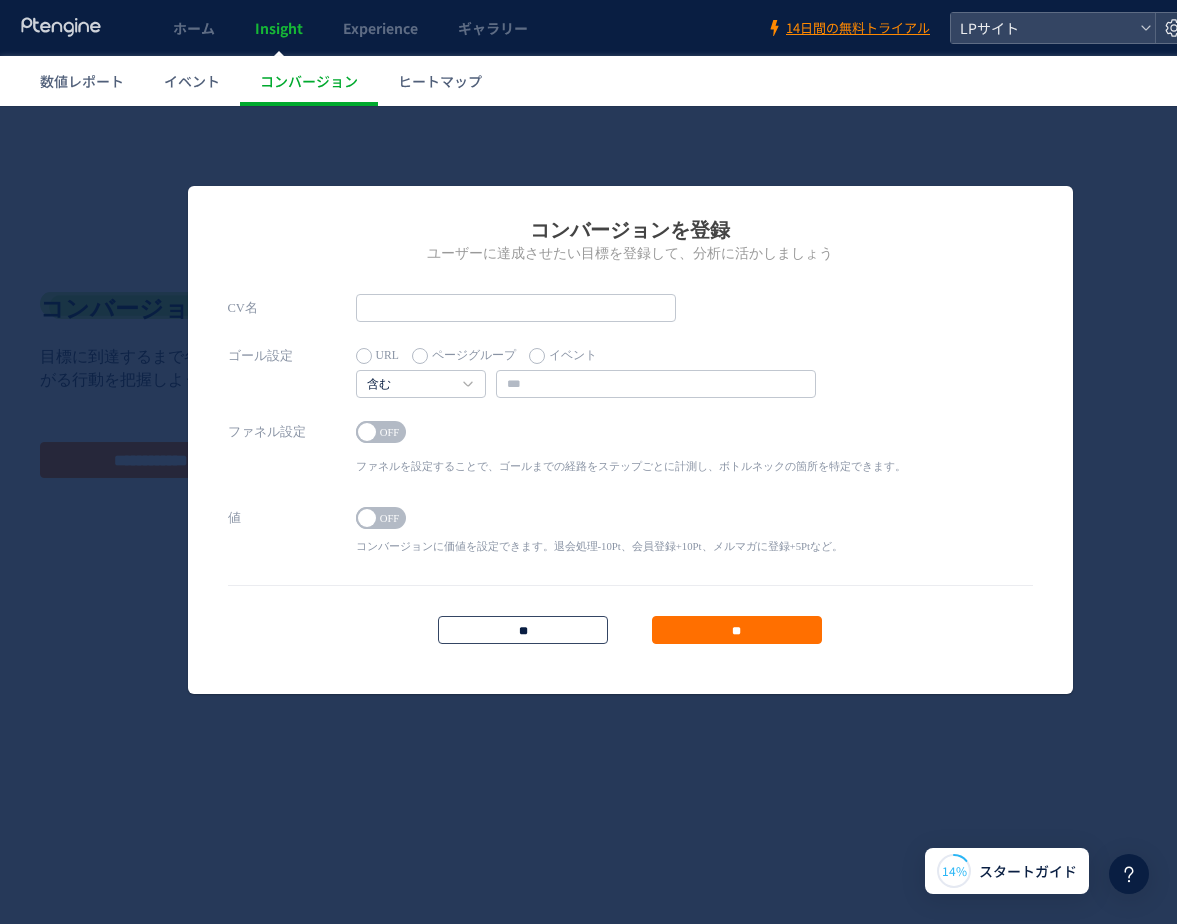 click on "**" at bounding box center (523, 630) 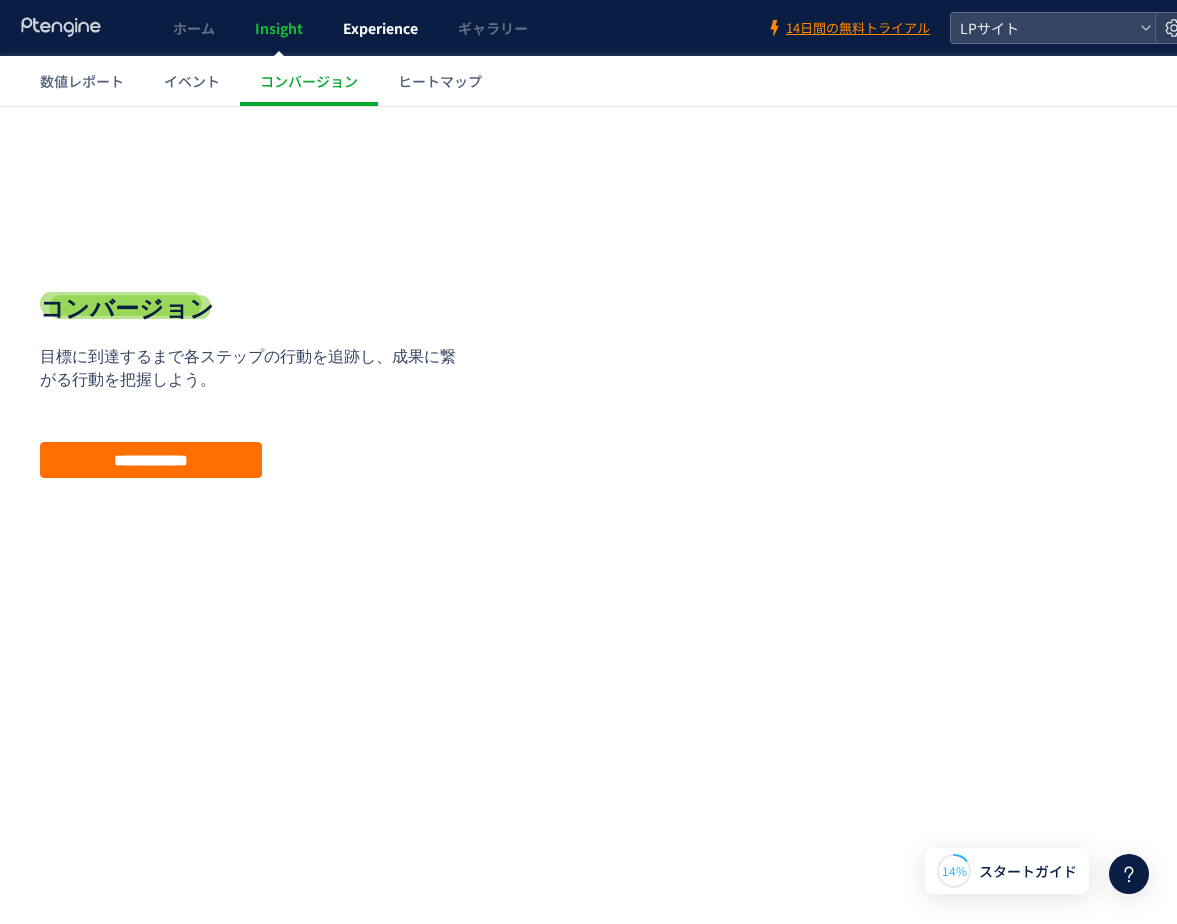 click on "Experience" 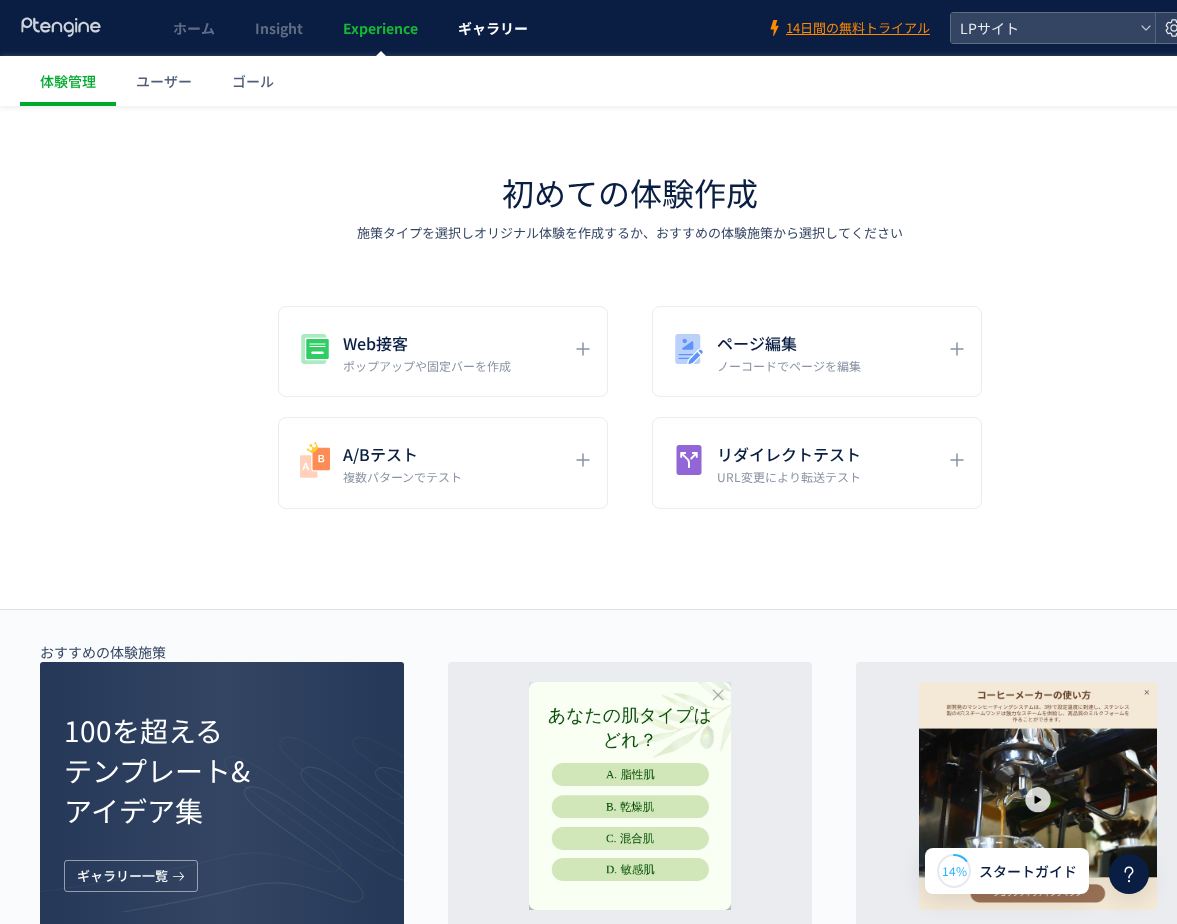 click on "ギャラリー" at bounding box center (493, 28) 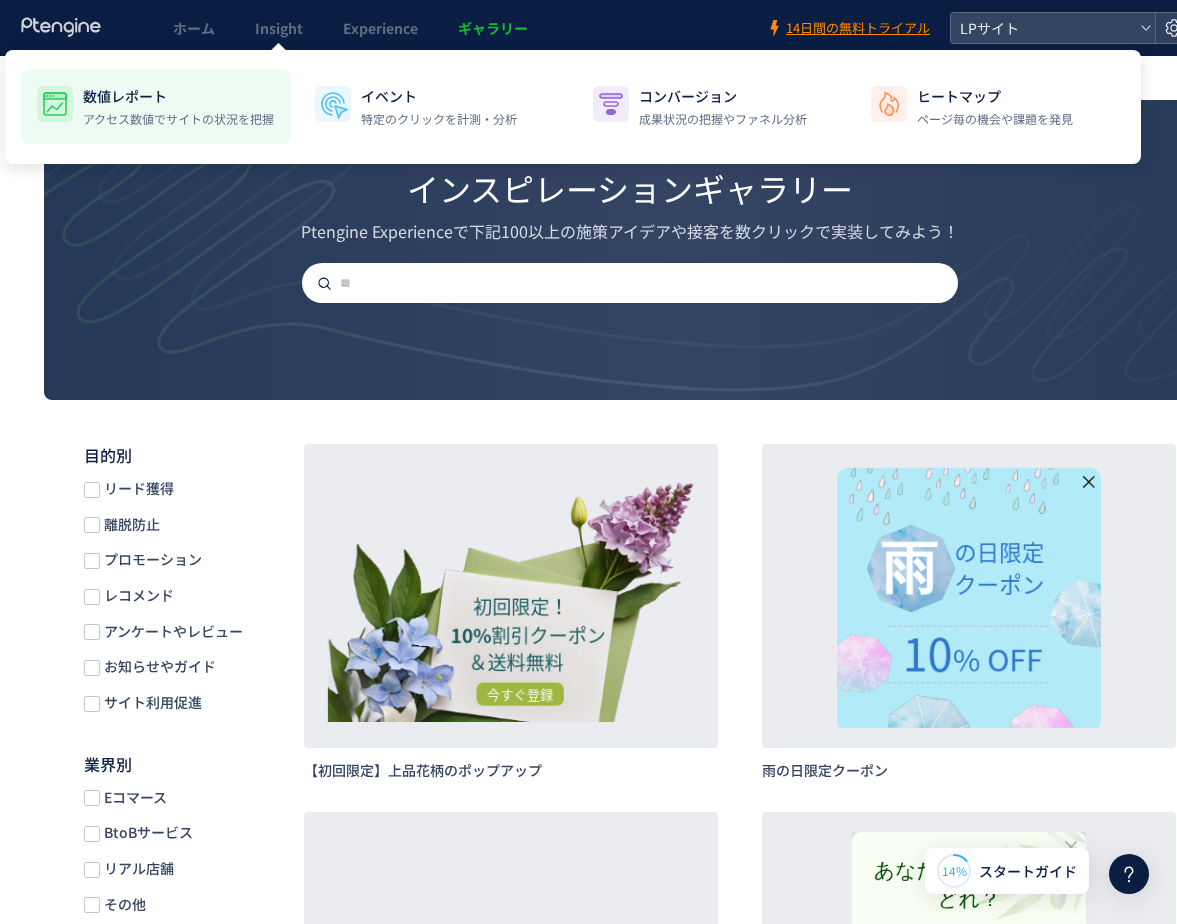 click on "アクセス数値でサイトの状況を把握" at bounding box center (178, 119) 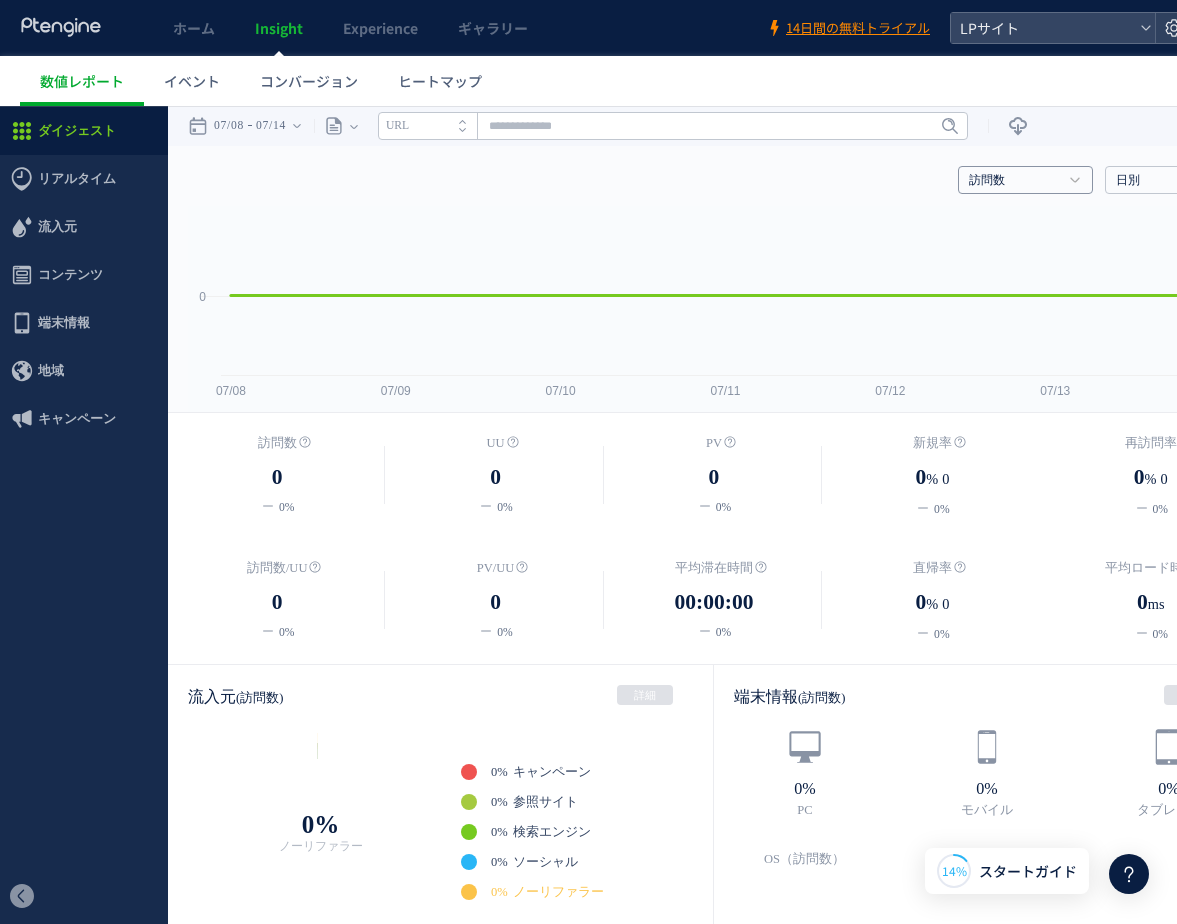 click on "訪問数" at bounding box center (1014, 181) 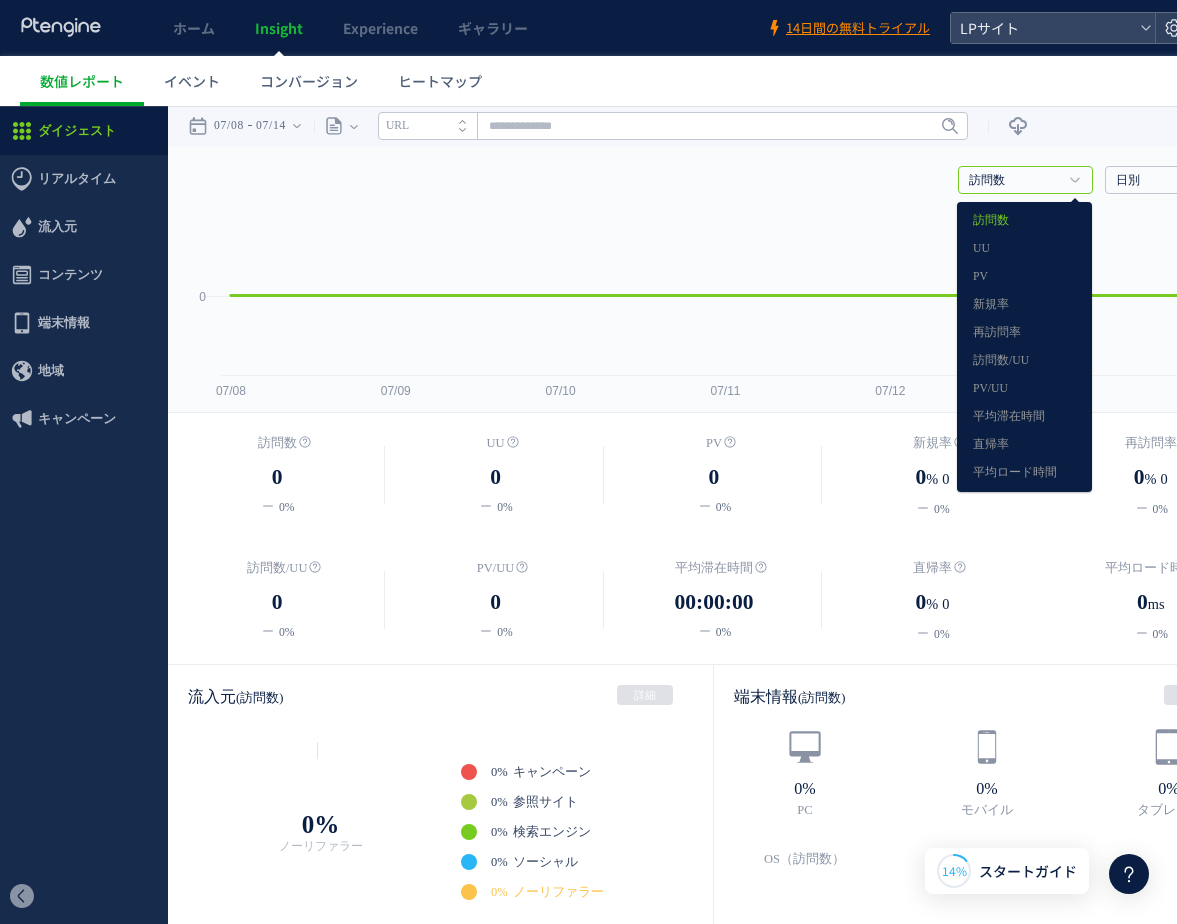 drag, startPoint x: 810, startPoint y: 195, endPoint x: 824, endPoint y: 195, distance: 14 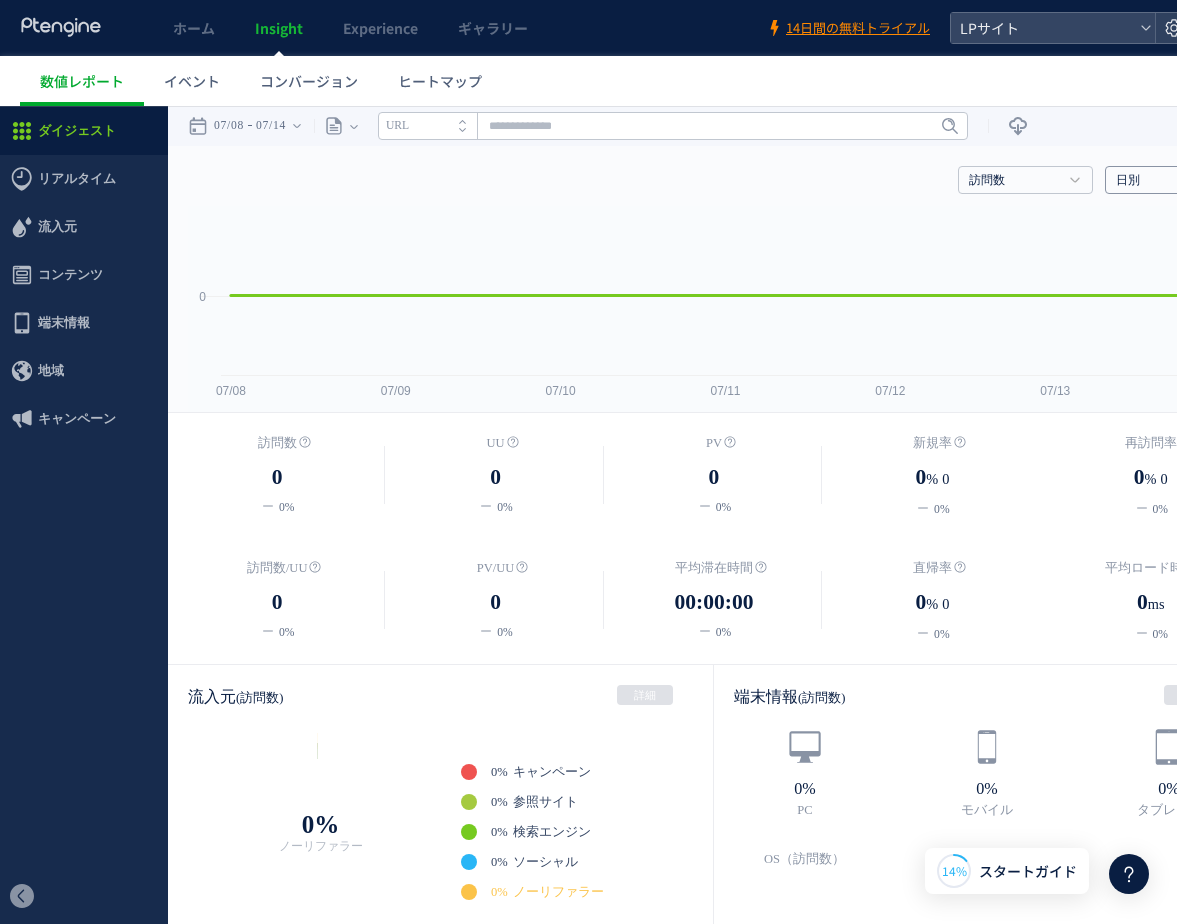 click on "日別" at bounding box center [1161, 181] 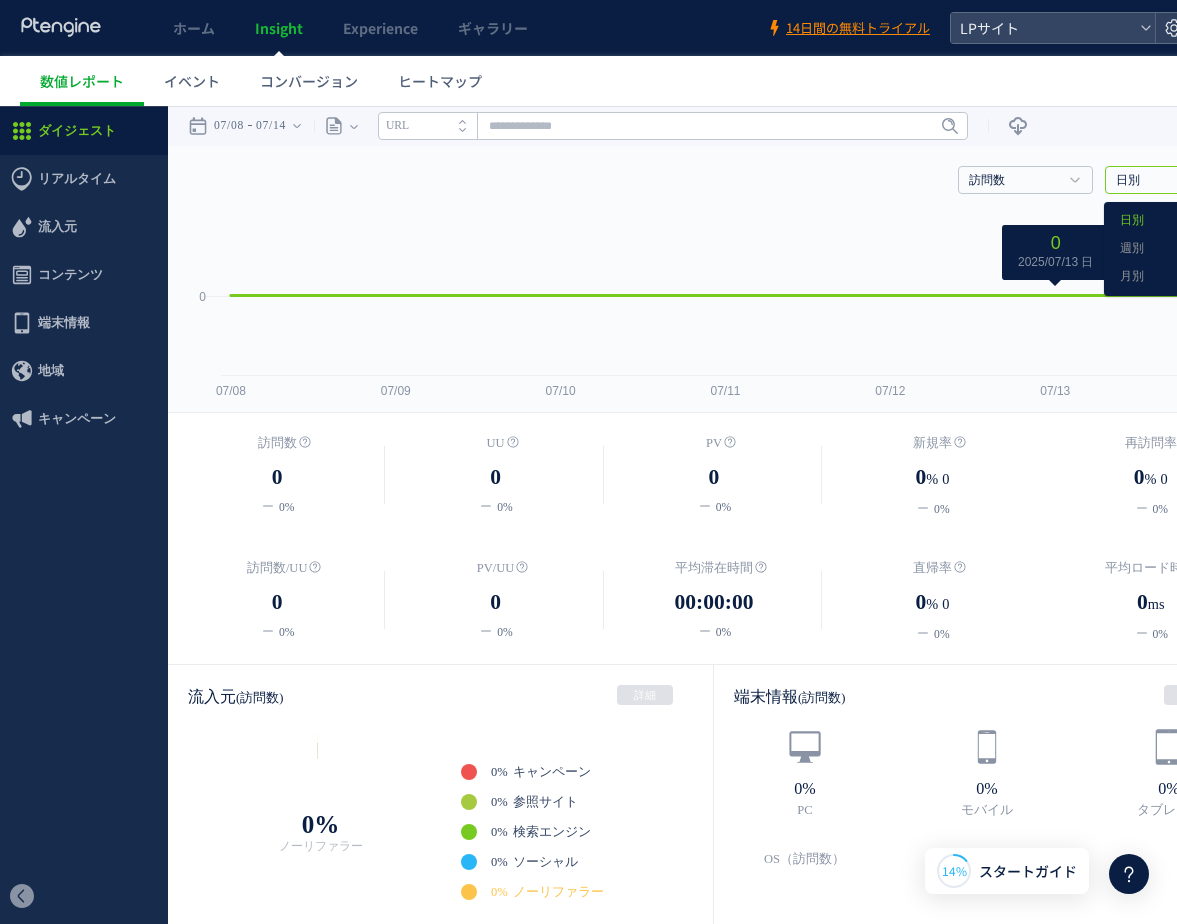 scroll, scrollTop: 0, scrollLeft: 83, axis: horizontal 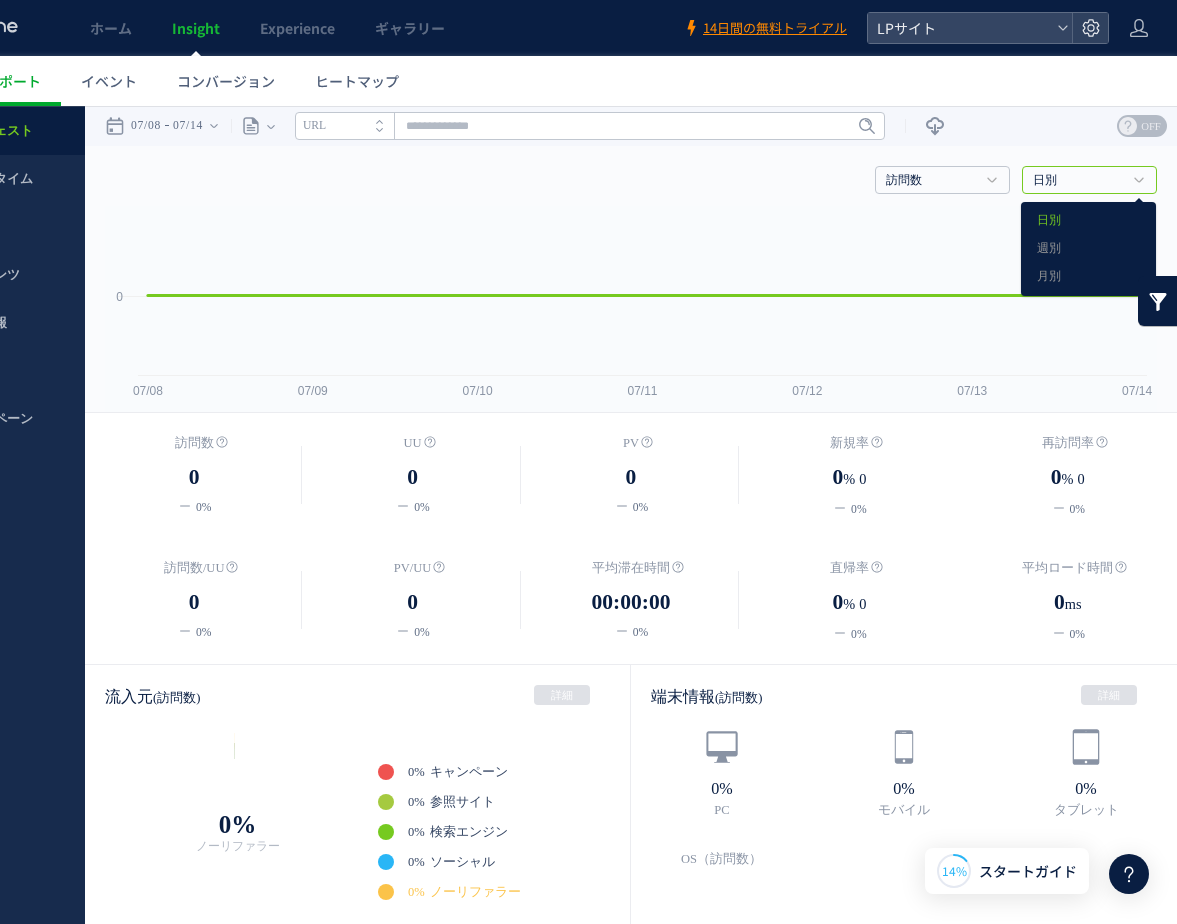 click on "日別" at bounding box center [1088, 221] 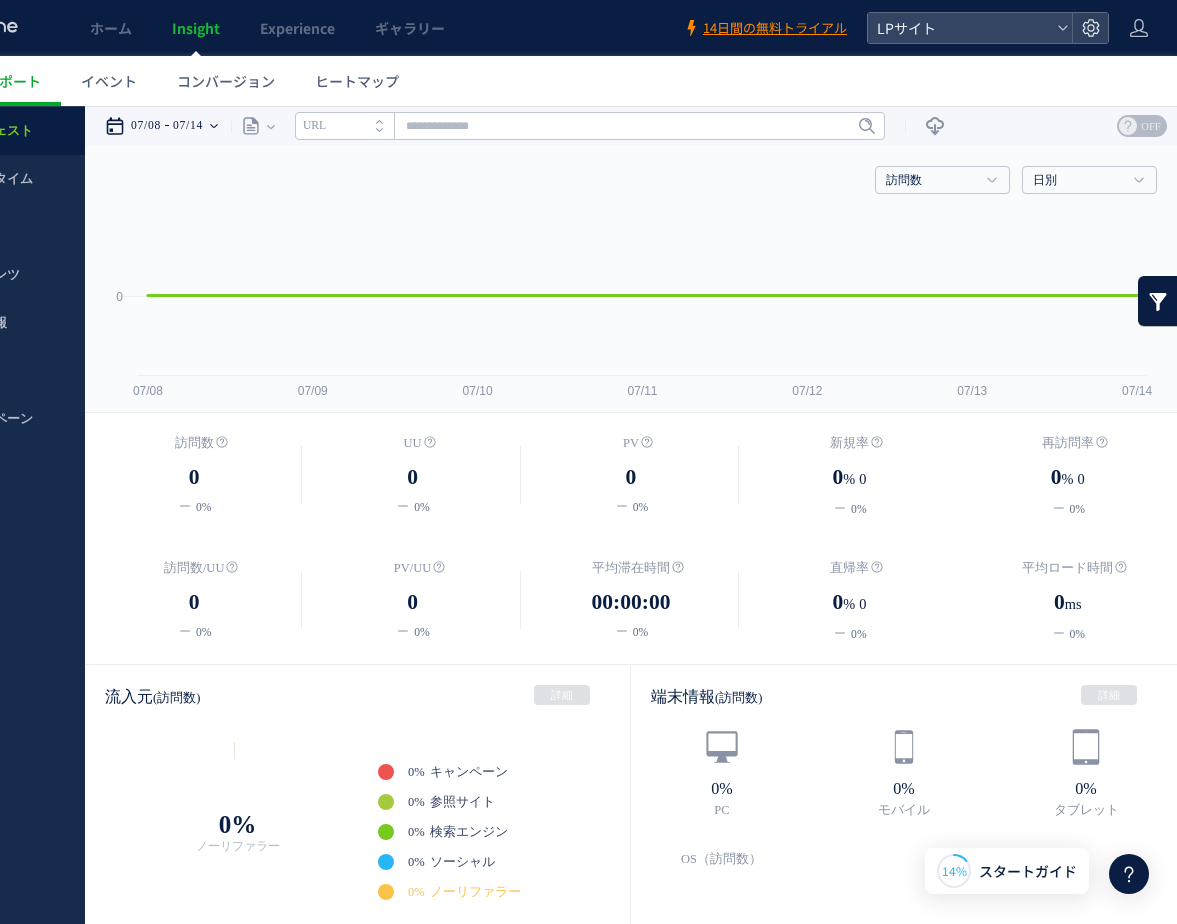 click on "07/08" at bounding box center [146, 126] 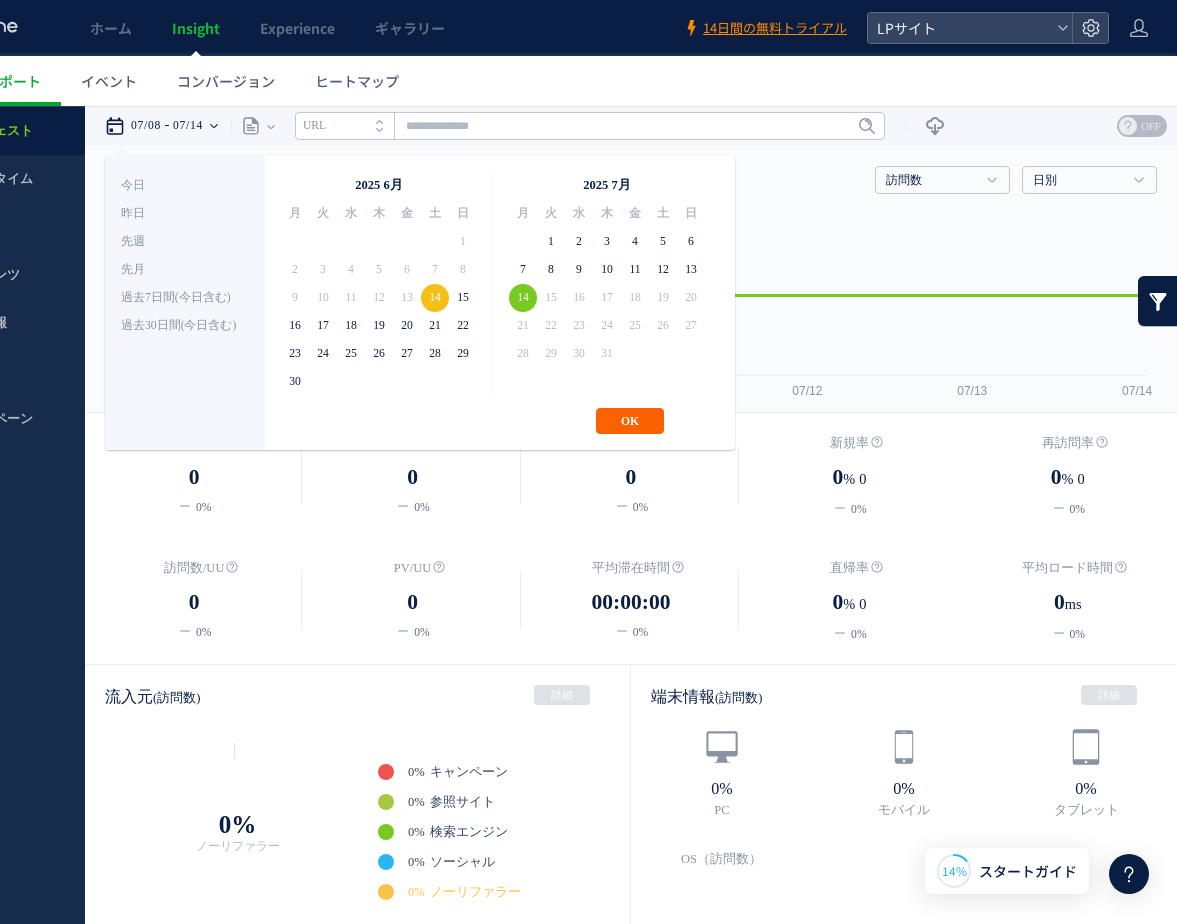 click on "OK" at bounding box center [630, 421] 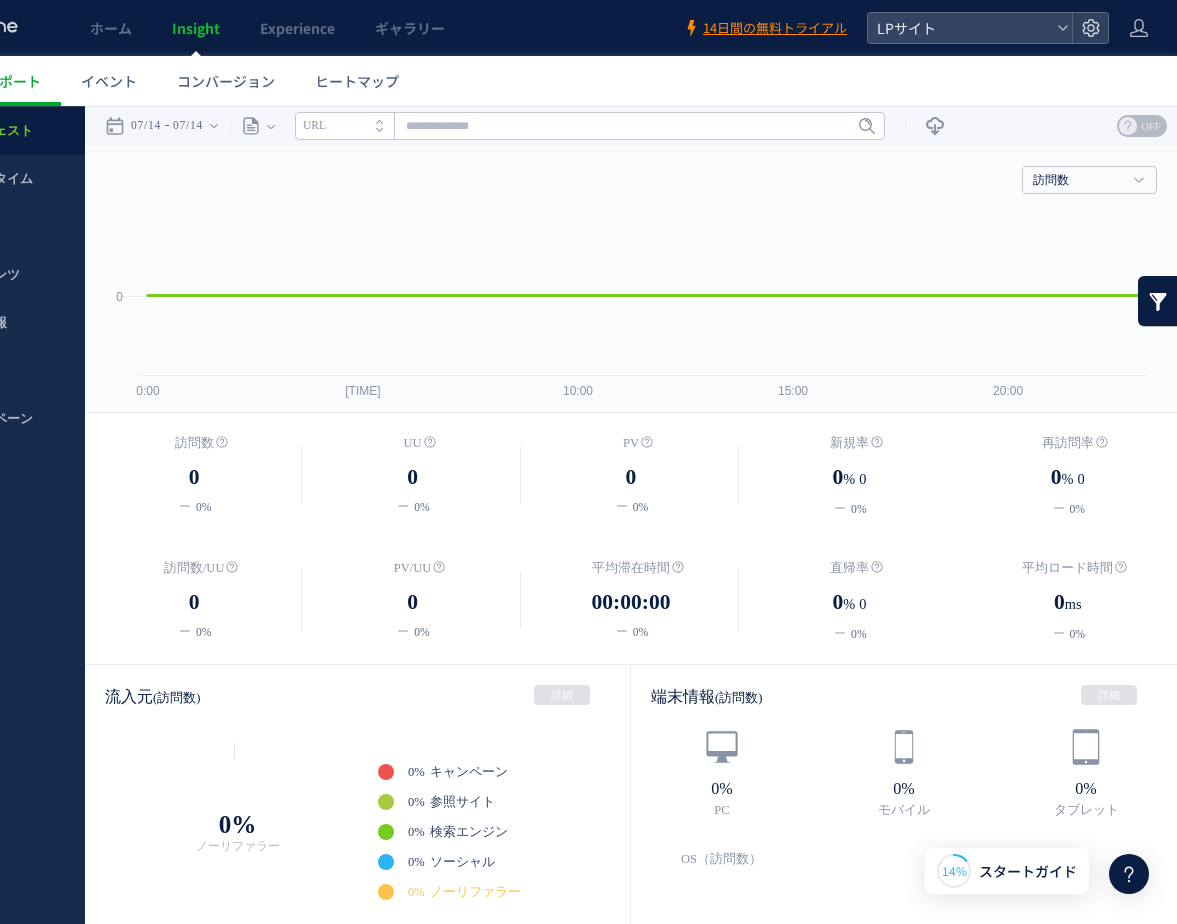 scroll, scrollTop: 0, scrollLeft: 0, axis: both 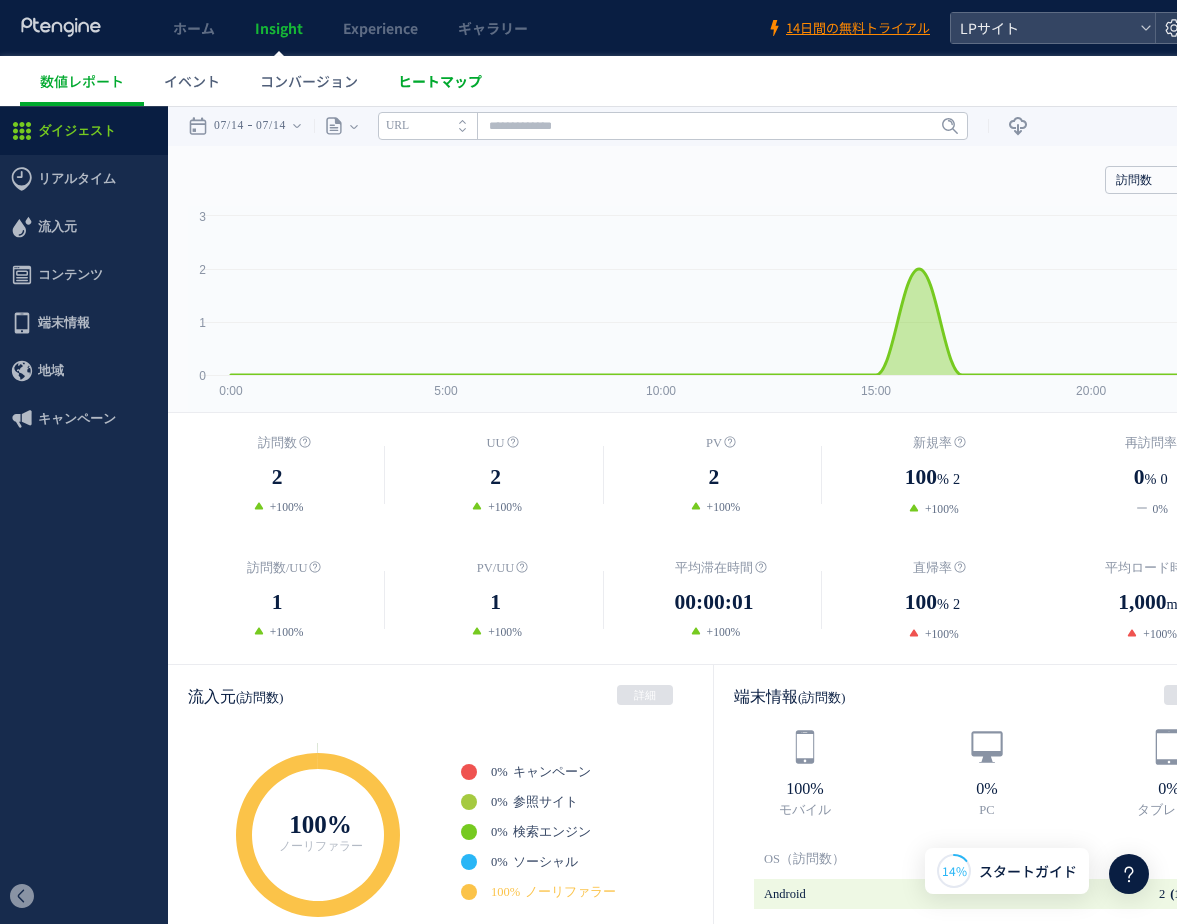click on "ヒートマップ" at bounding box center (440, 81) 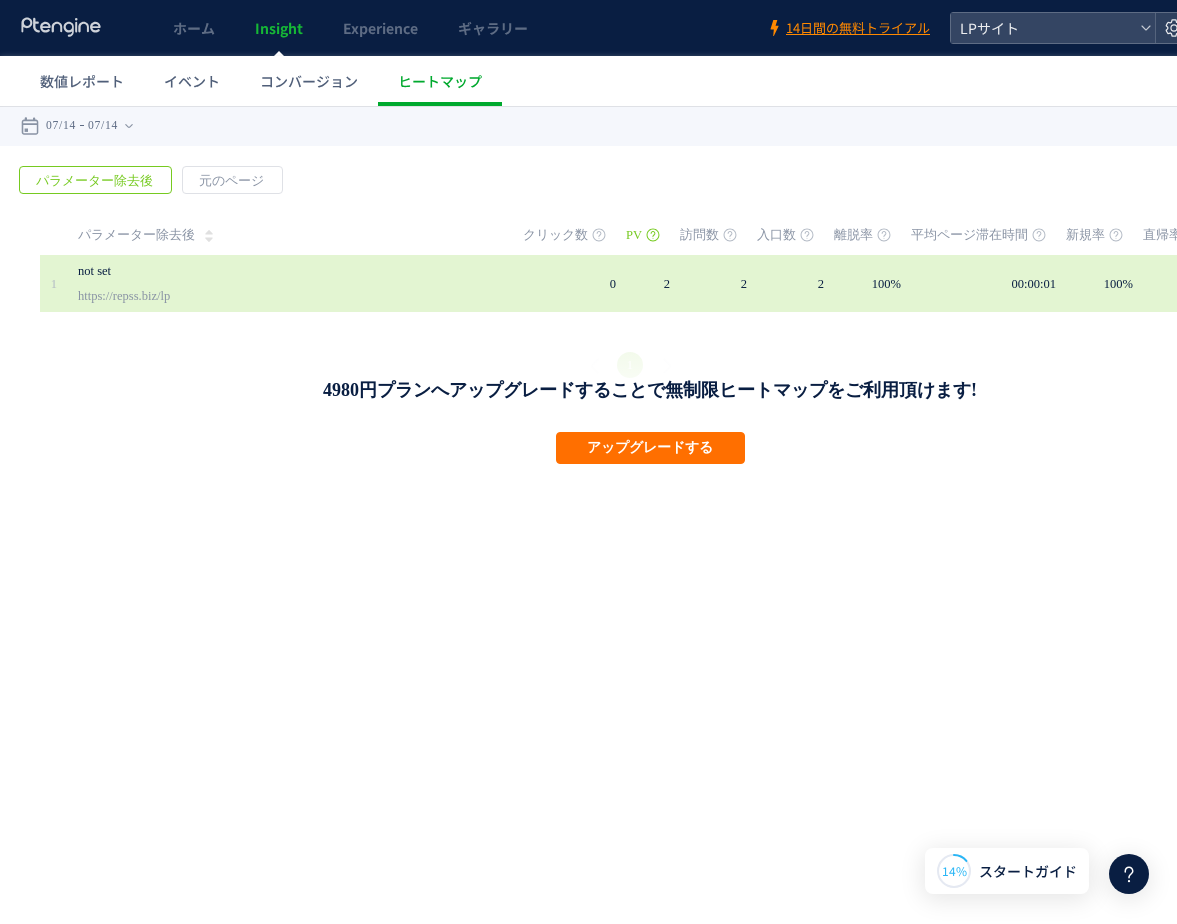 click on "https://repss.biz/lp" at bounding box center (124, 296) 